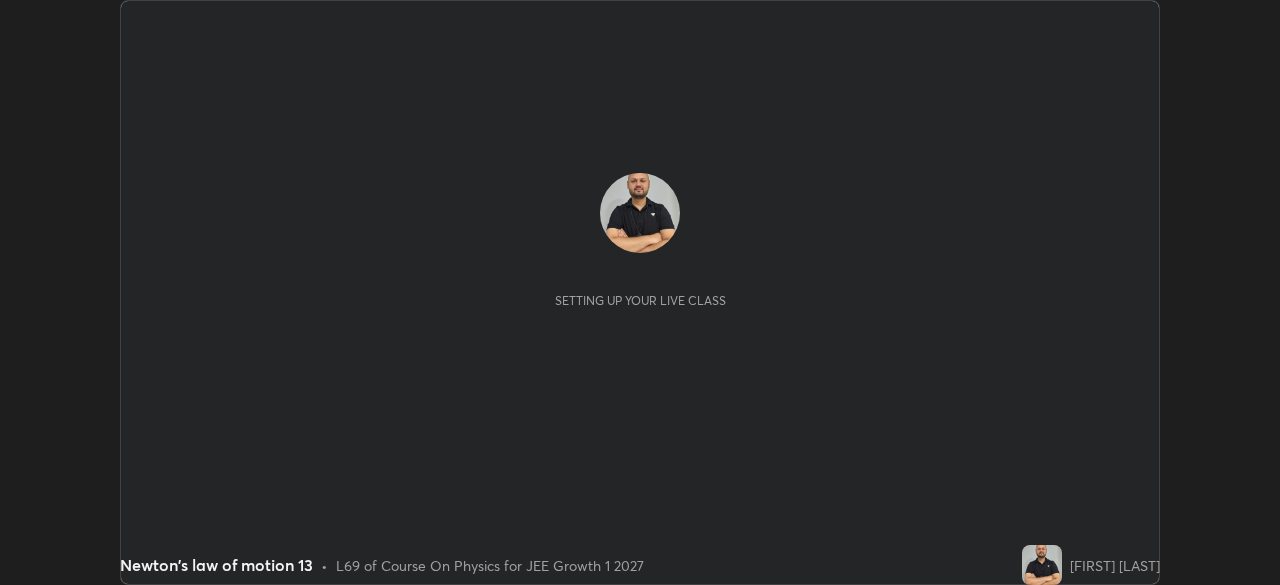 scroll, scrollTop: 0, scrollLeft: 0, axis: both 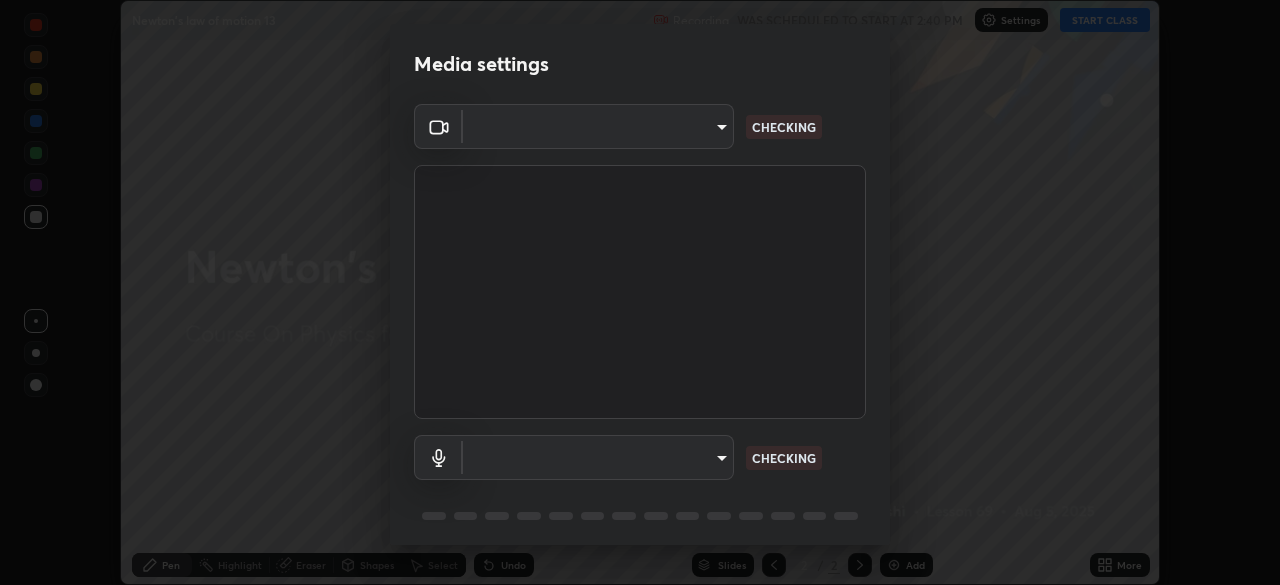 type on "85224a5ddb1d7c473c8089fb73f01f25a8fb598abb9b0335bd4e39e439134962" 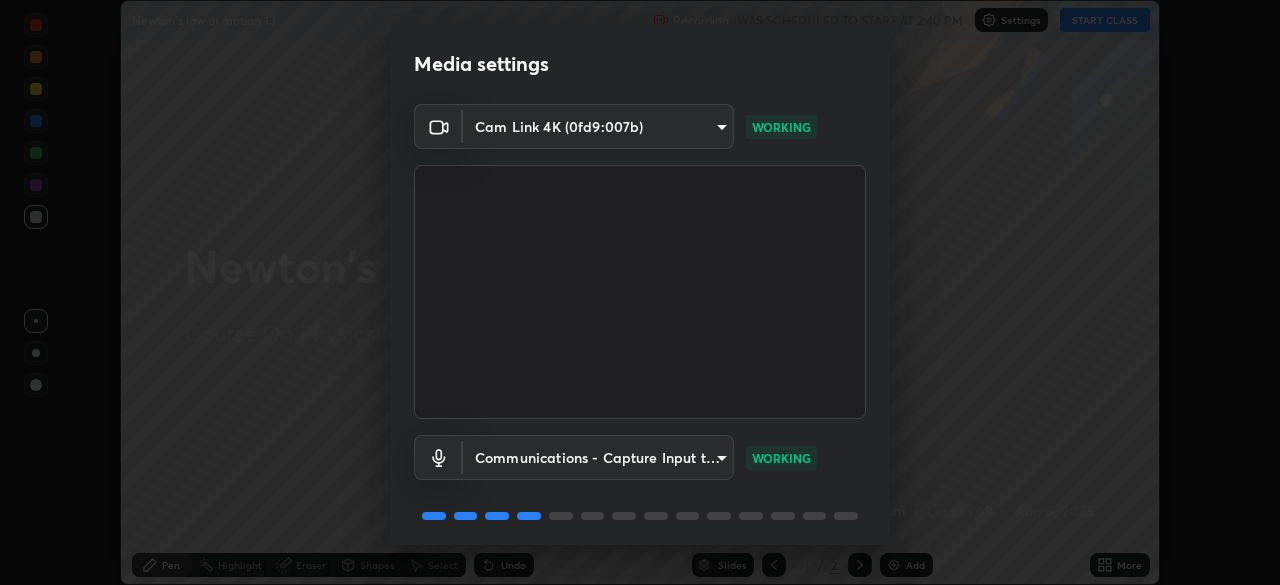 scroll, scrollTop: 71, scrollLeft: 0, axis: vertical 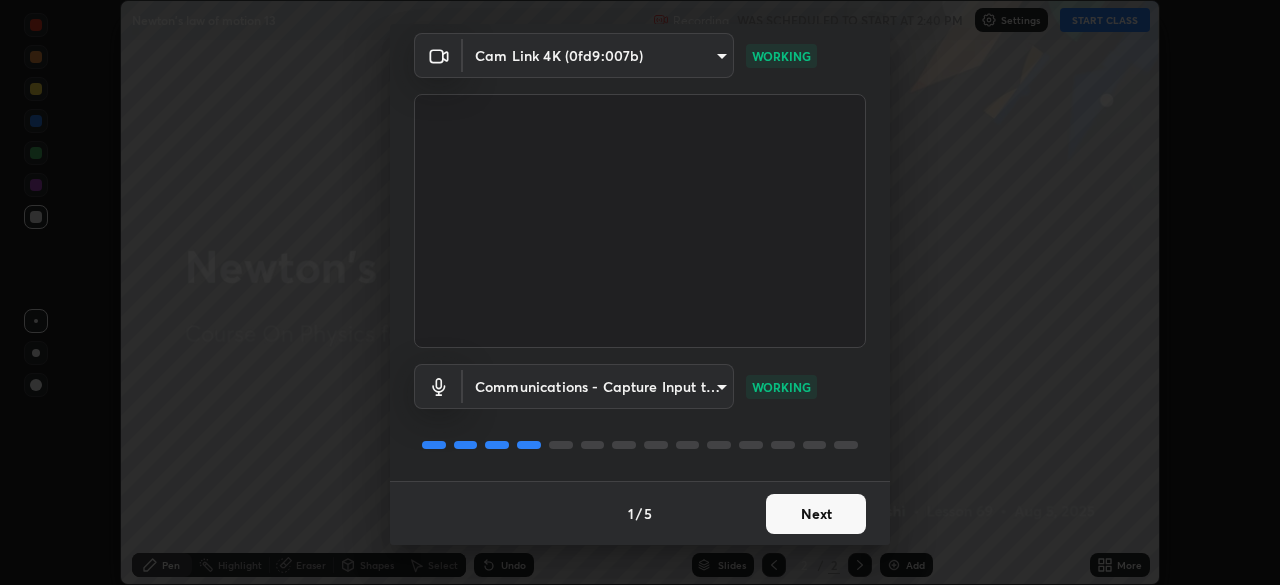 click on "Next" at bounding box center (816, 514) 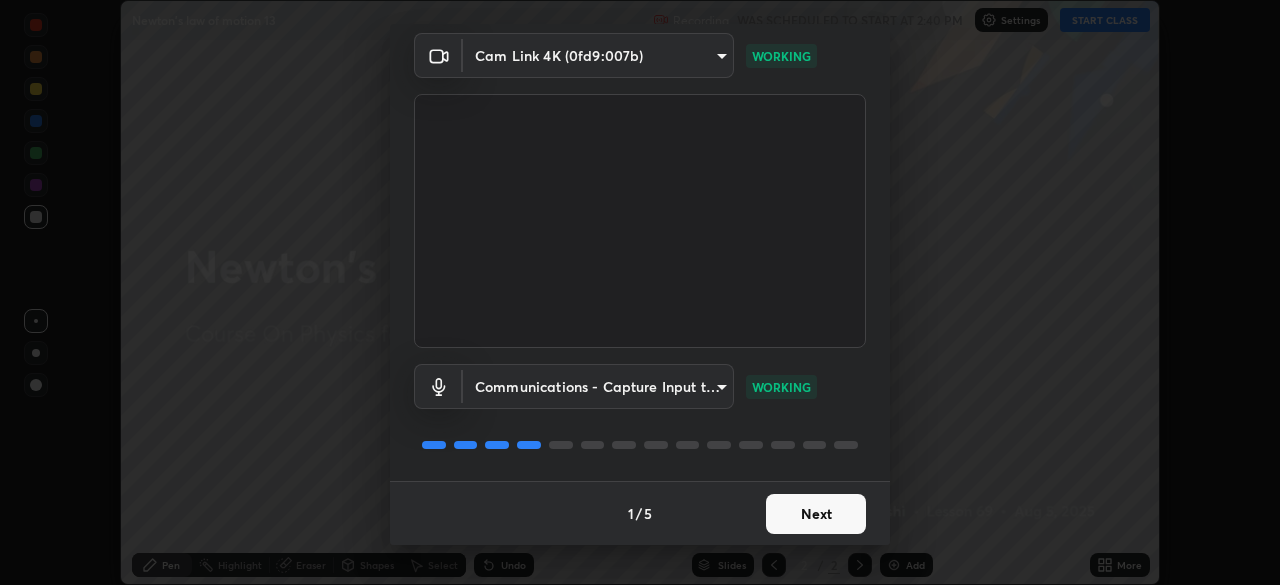 scroll, scrollTop: 0, scrollLeft: 0, axis: both 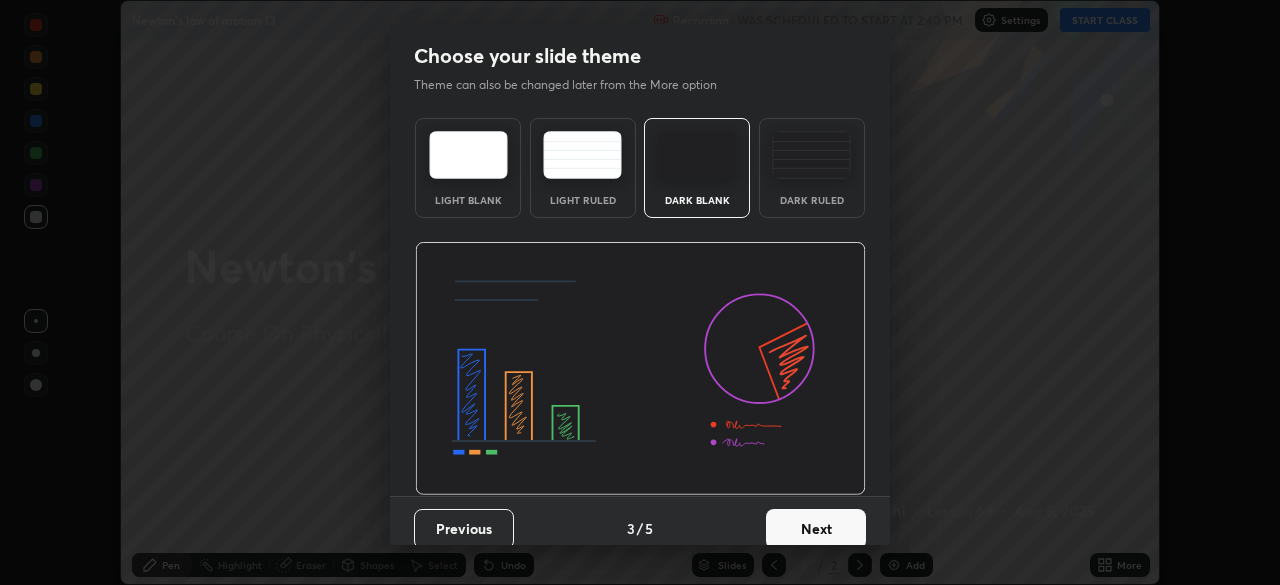 click on "Next" at bounding box center (816, 529) 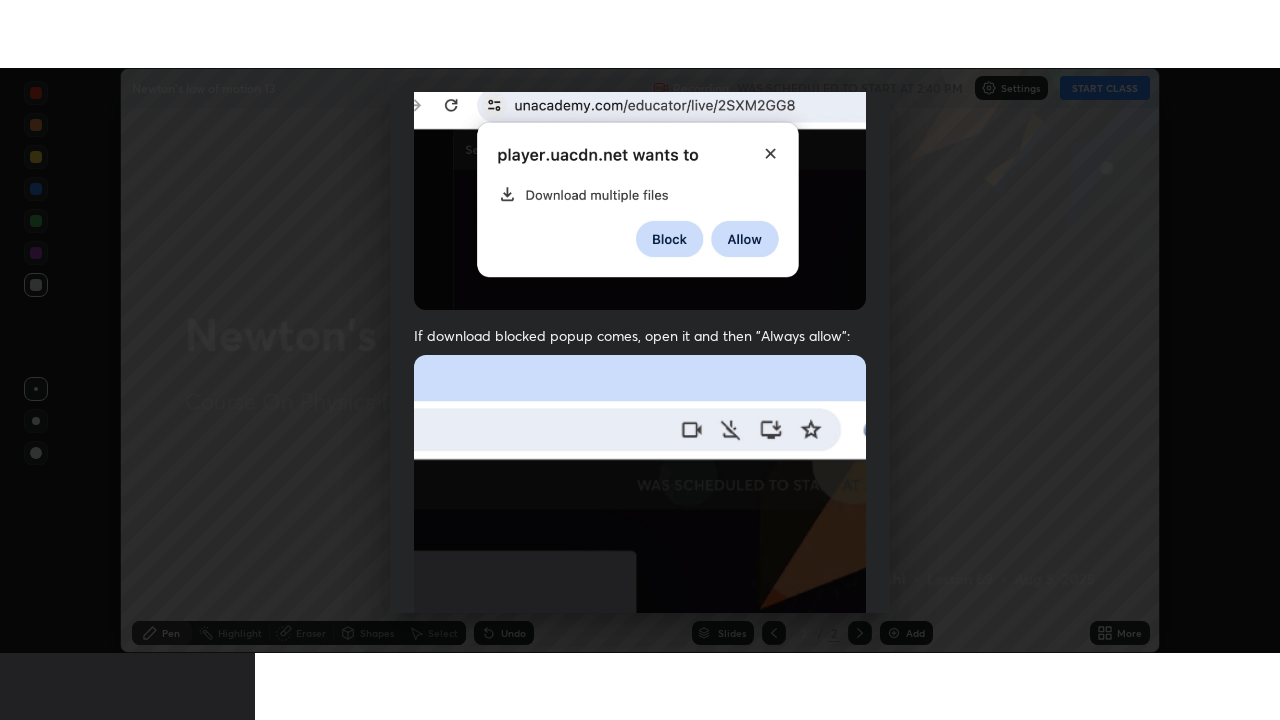 scroll, scrollTop: 479, scrollLeft: 0, axis: vertical 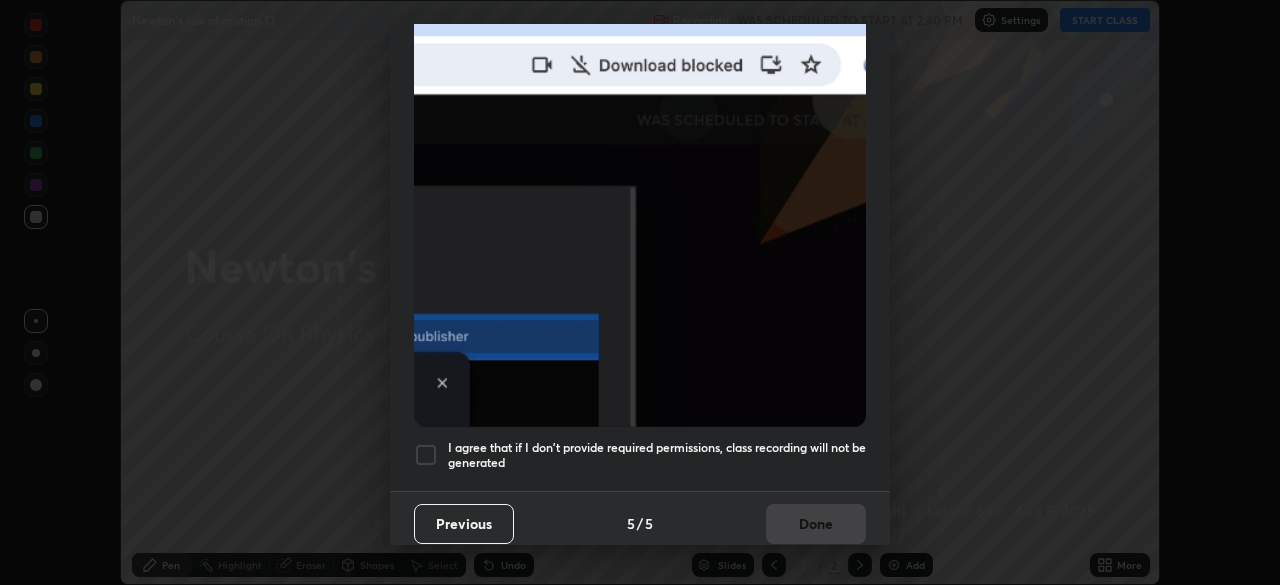click at bounding box center (426, 455) 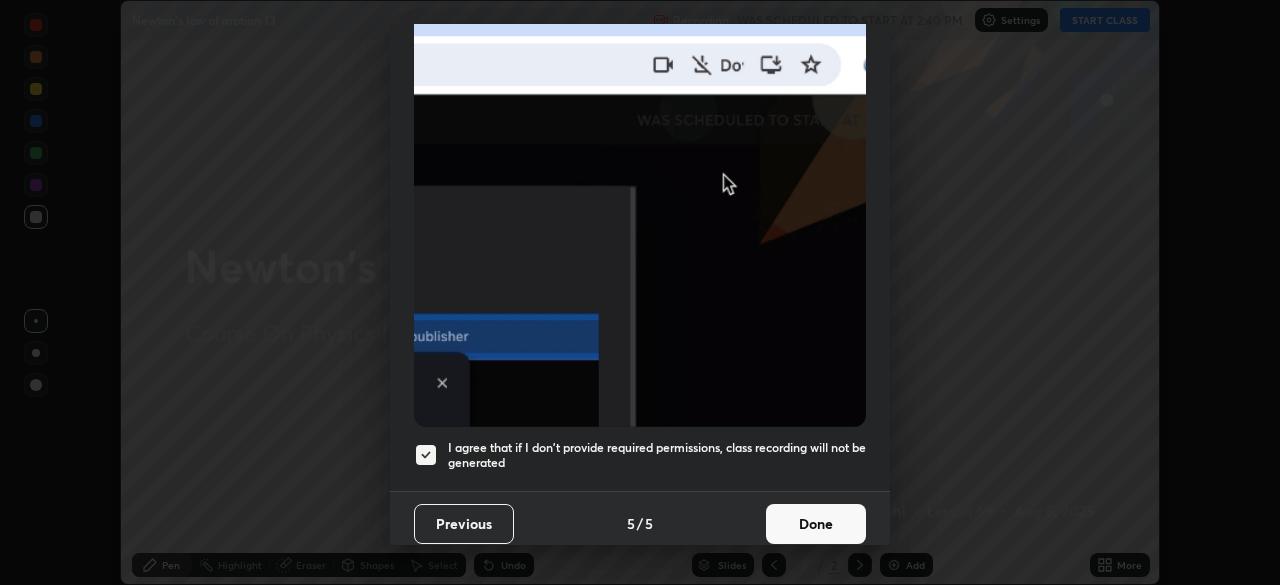 click on "Done" at bounding box center [816, 524] 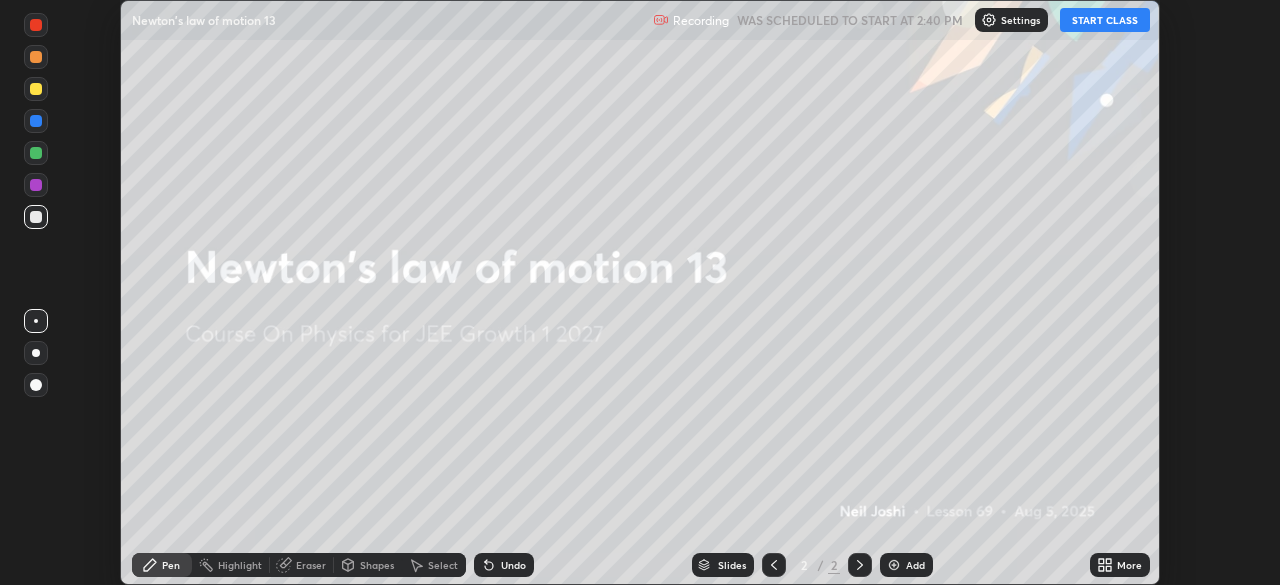 click on "START CLASS" at bounding box center (1105, 20) 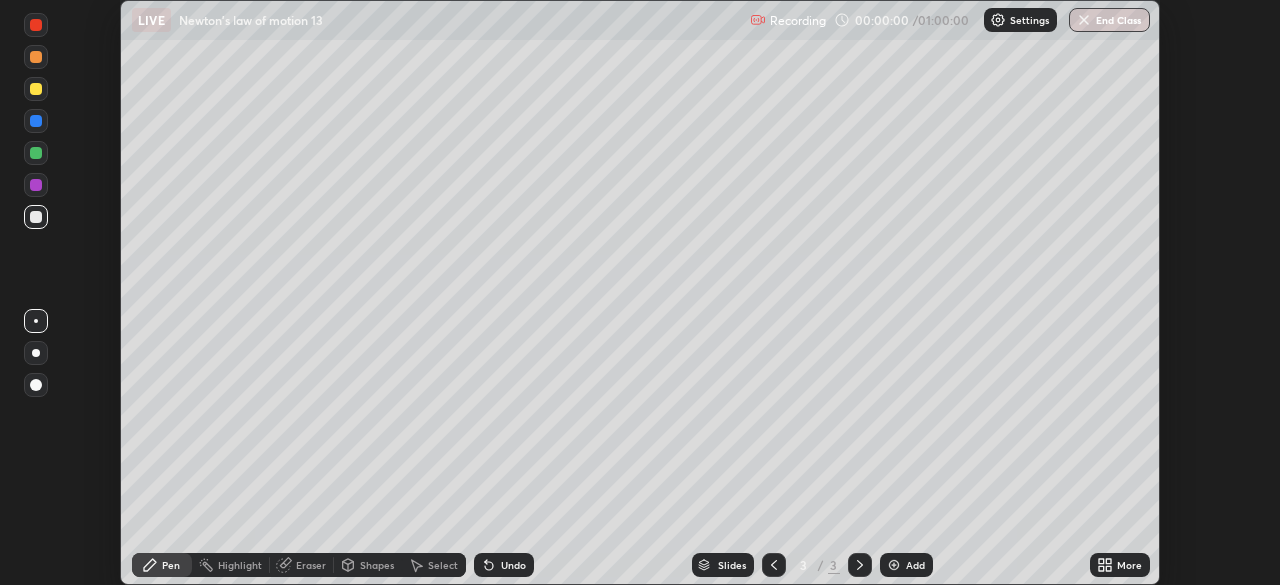 click 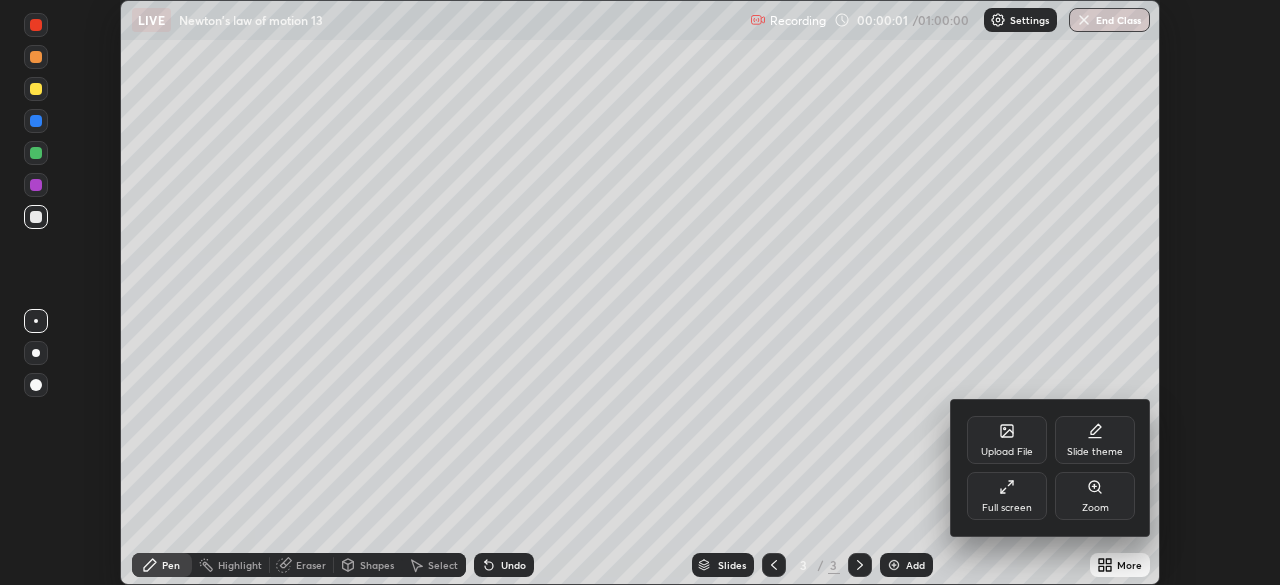 click on "Full screen" at bounding box center [1007, 496] 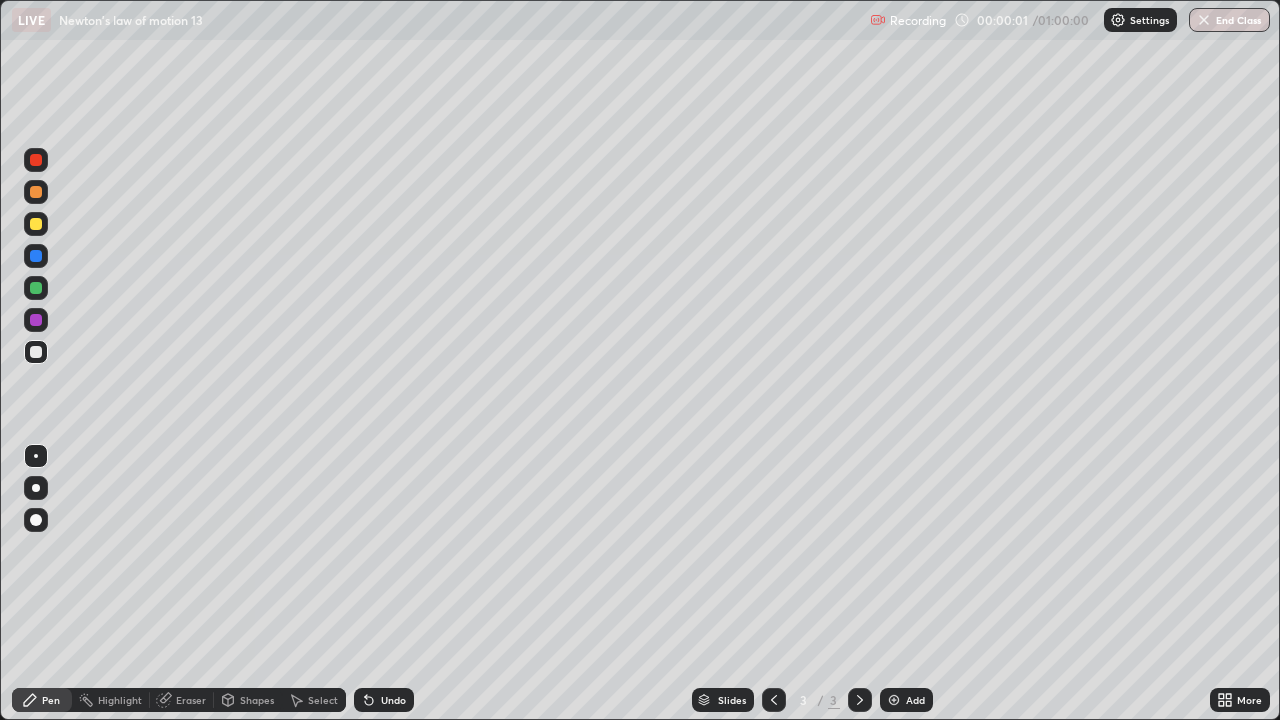 scroll, scrollTop: 99280, scrollLeft: 98720, axis: both 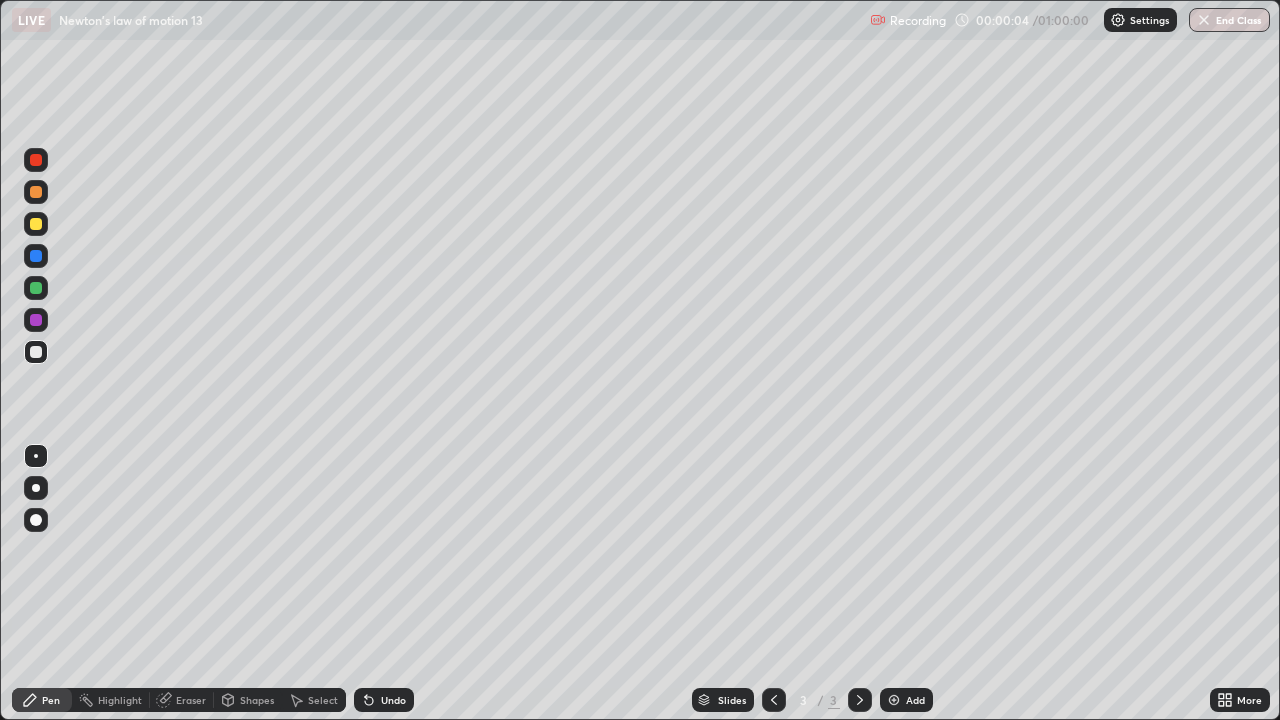 click at bounding box center (36, 224) 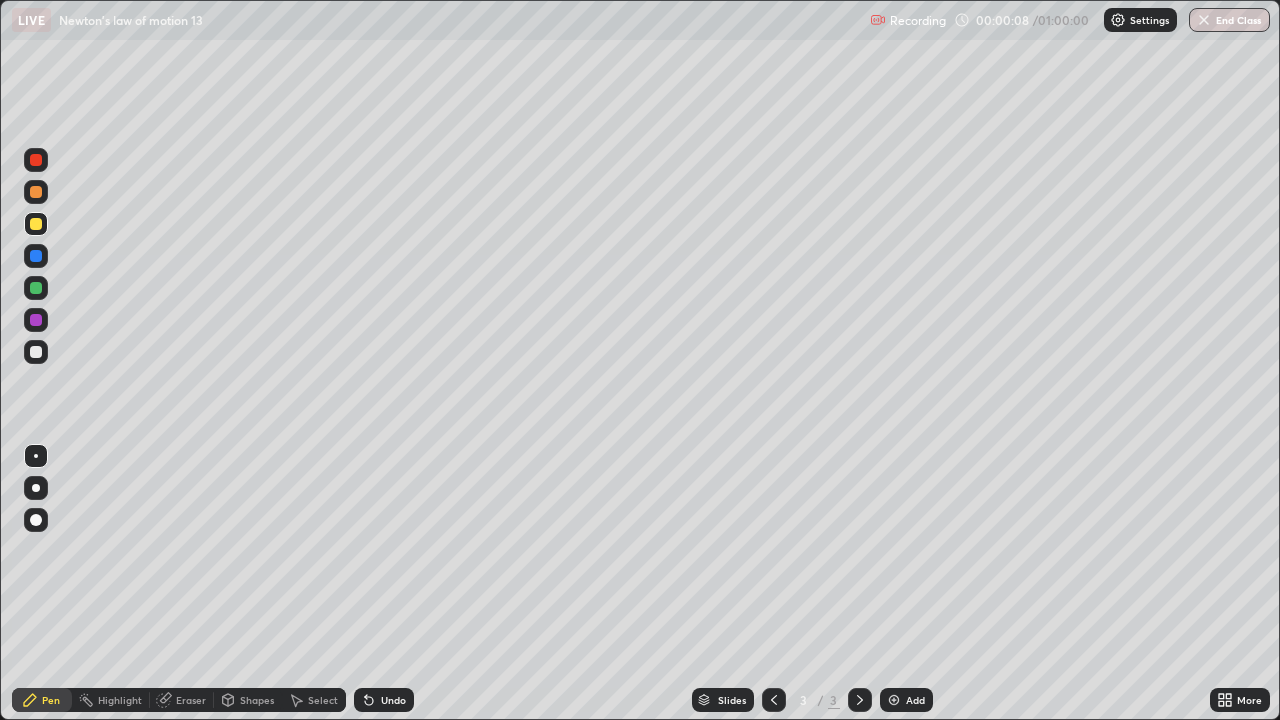 click 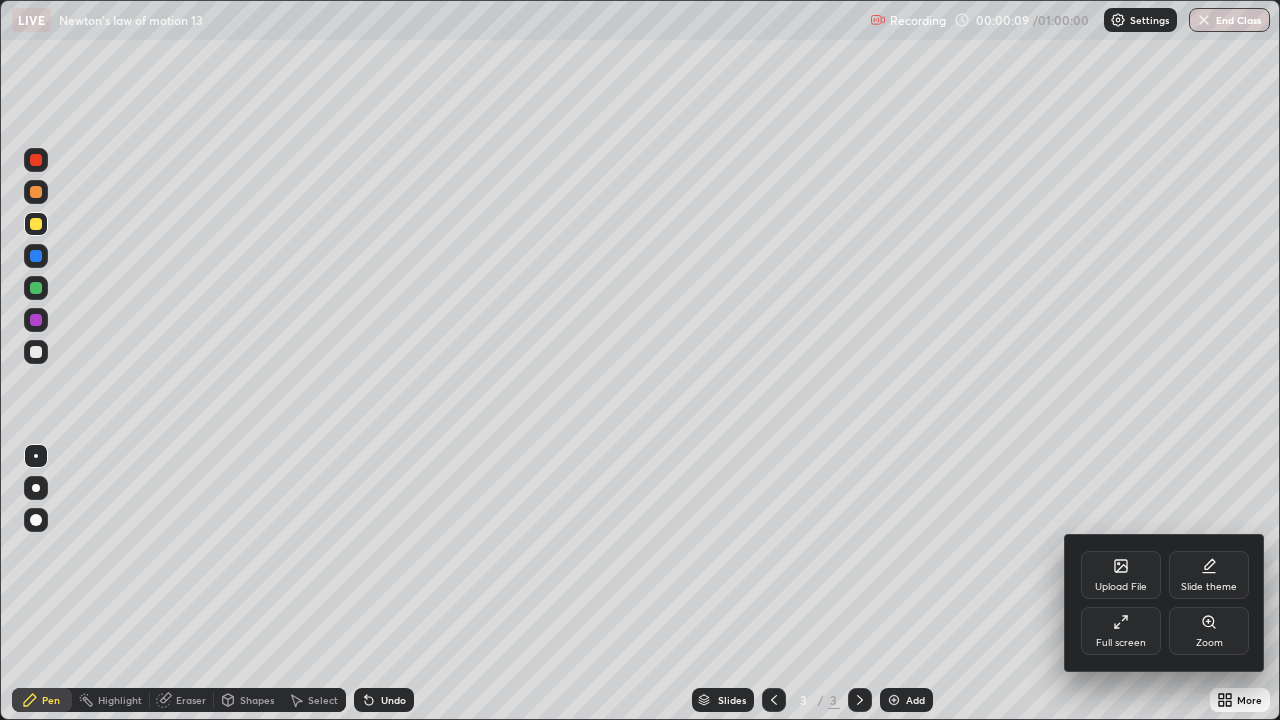 click 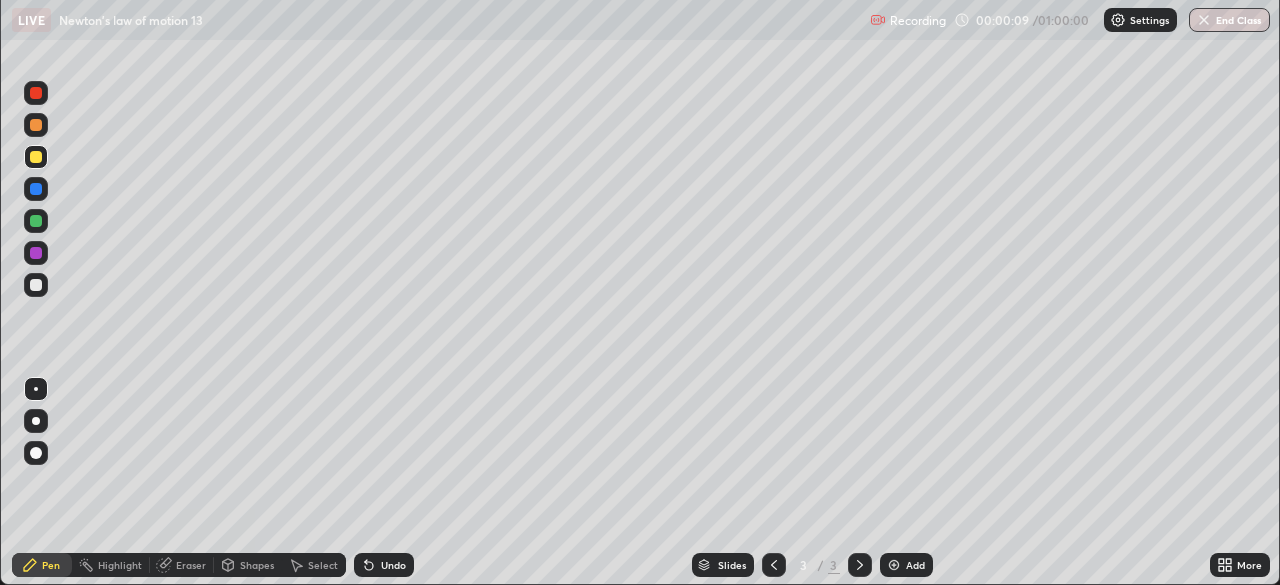scroll, scrollTop: 585, scrollLeft: 1280, axis: both 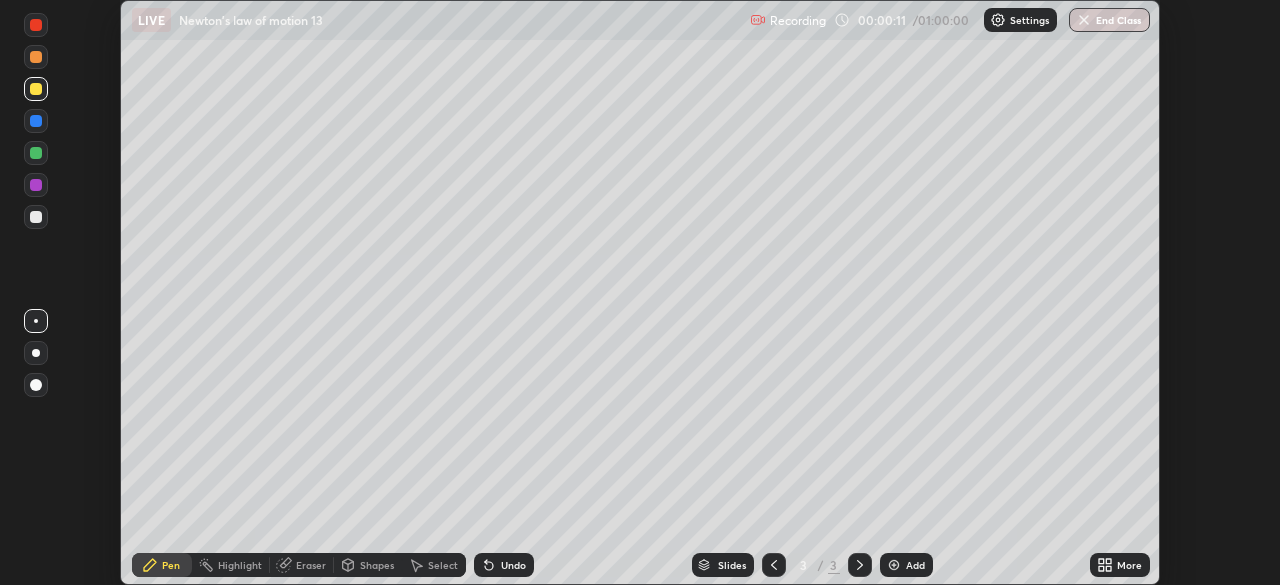 click on "More" at bounding box center (1129, 565) 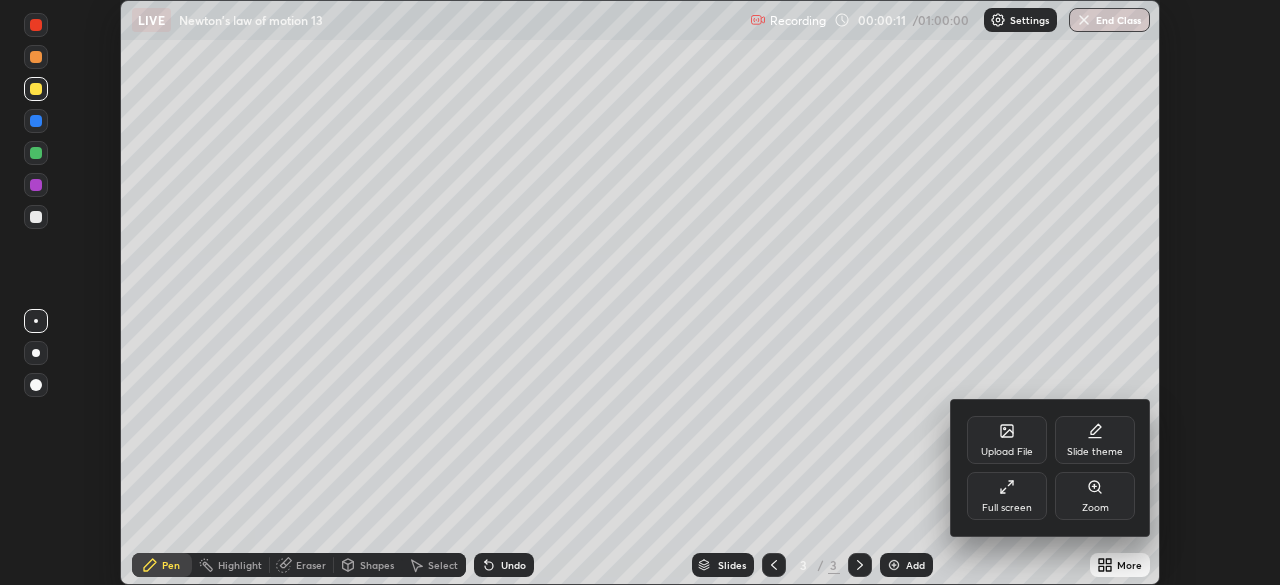 click on "Full screen" at bounding box center [1007, 508] 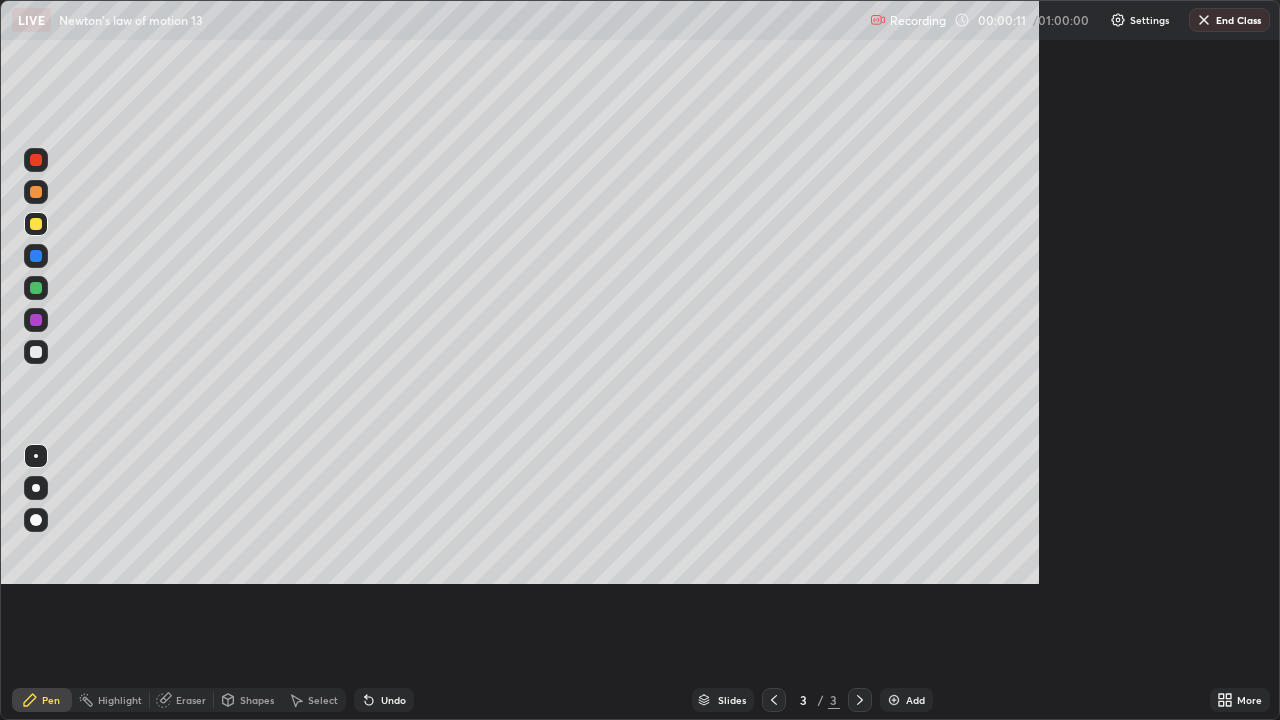 scroll, scrollTop: 99280, scrollLeft: 98720, axis: both 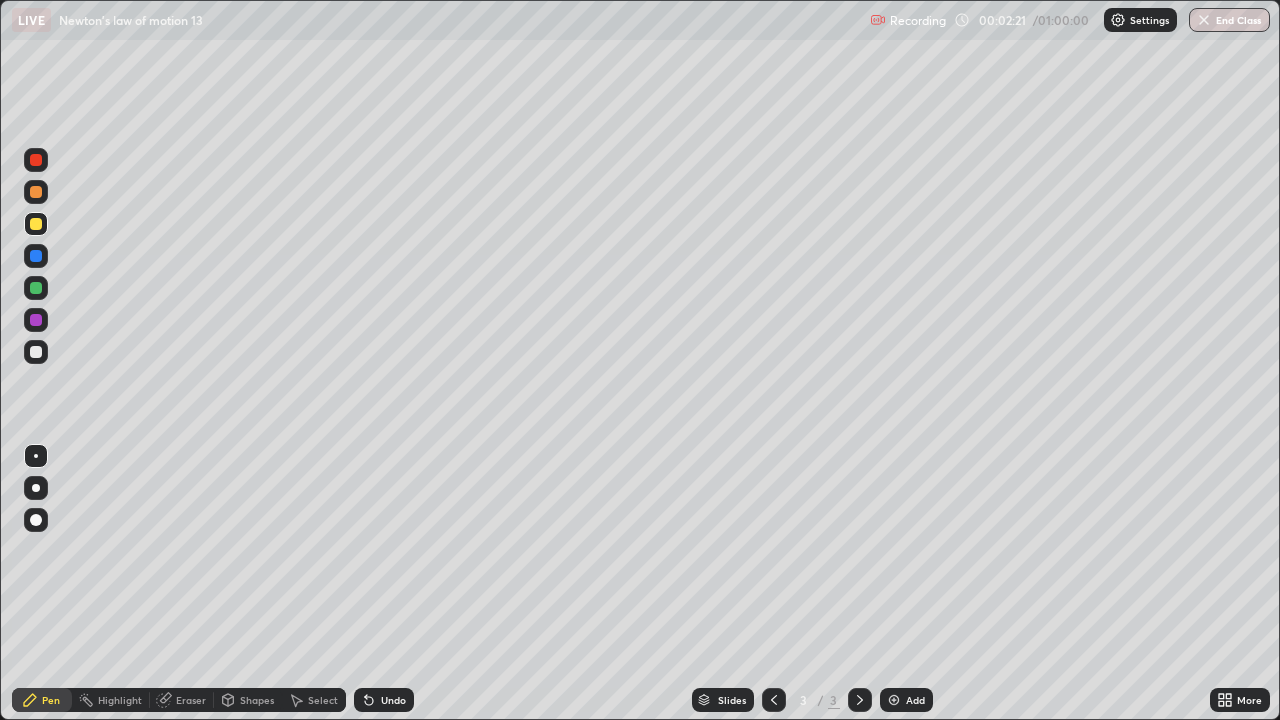 click at bounding box center [36, 352] 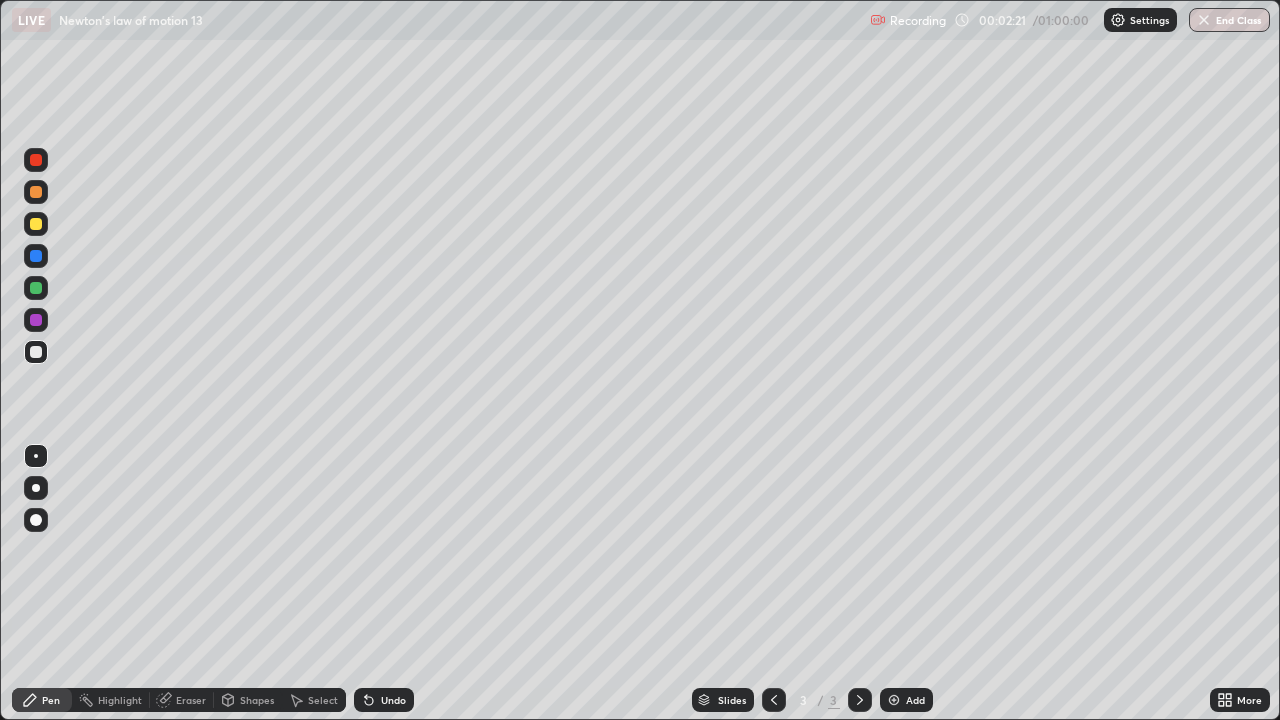 click at bounding box center [36, 488] 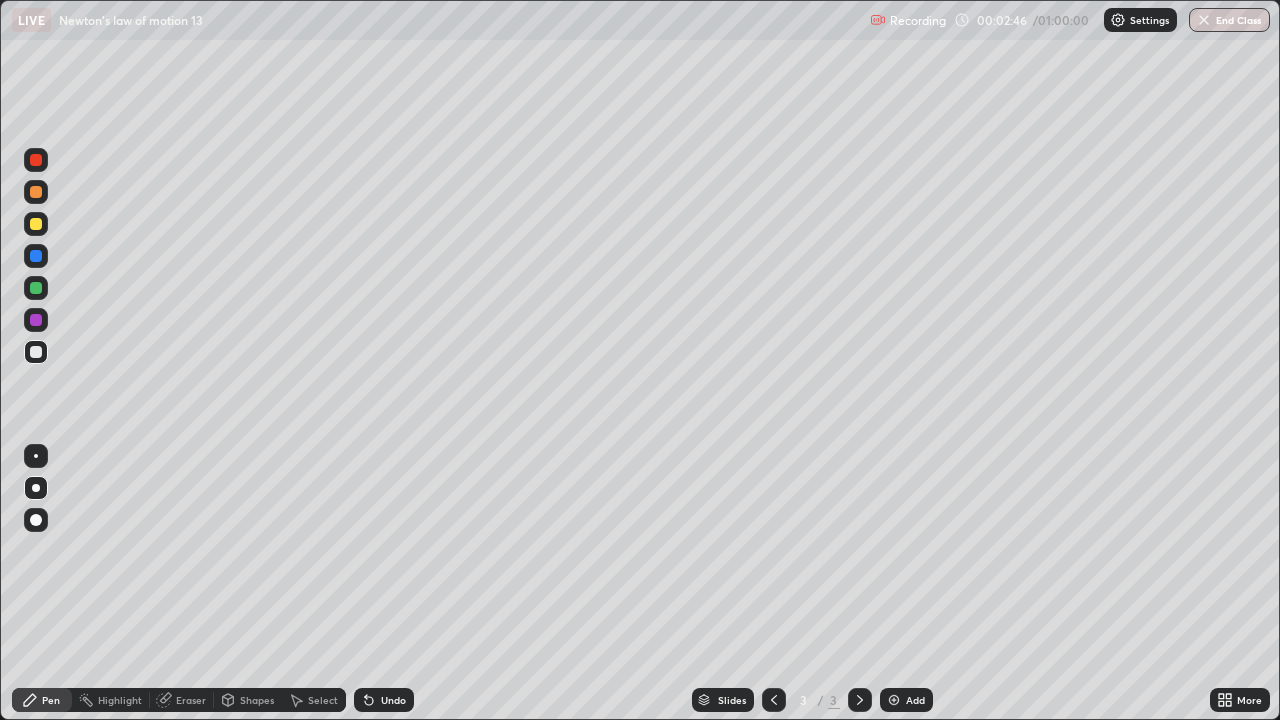 click at bounding box center (36, 224) 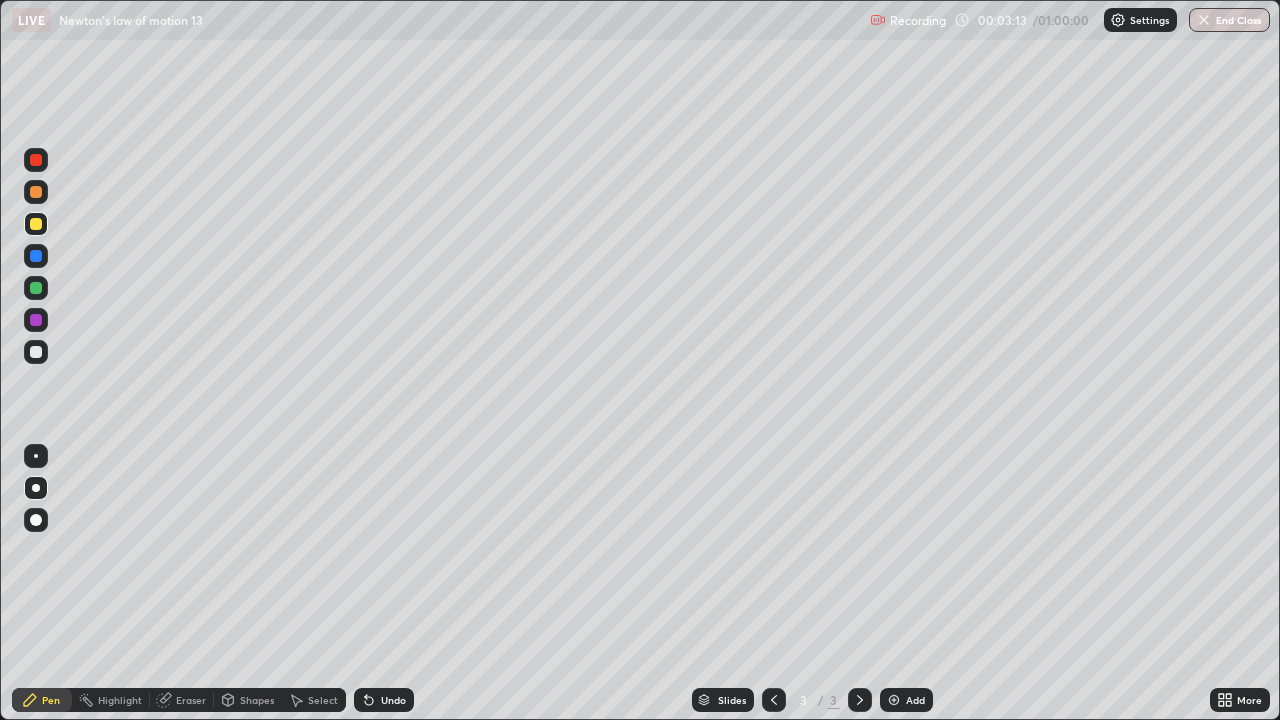 click at bounding box center (36, 192) 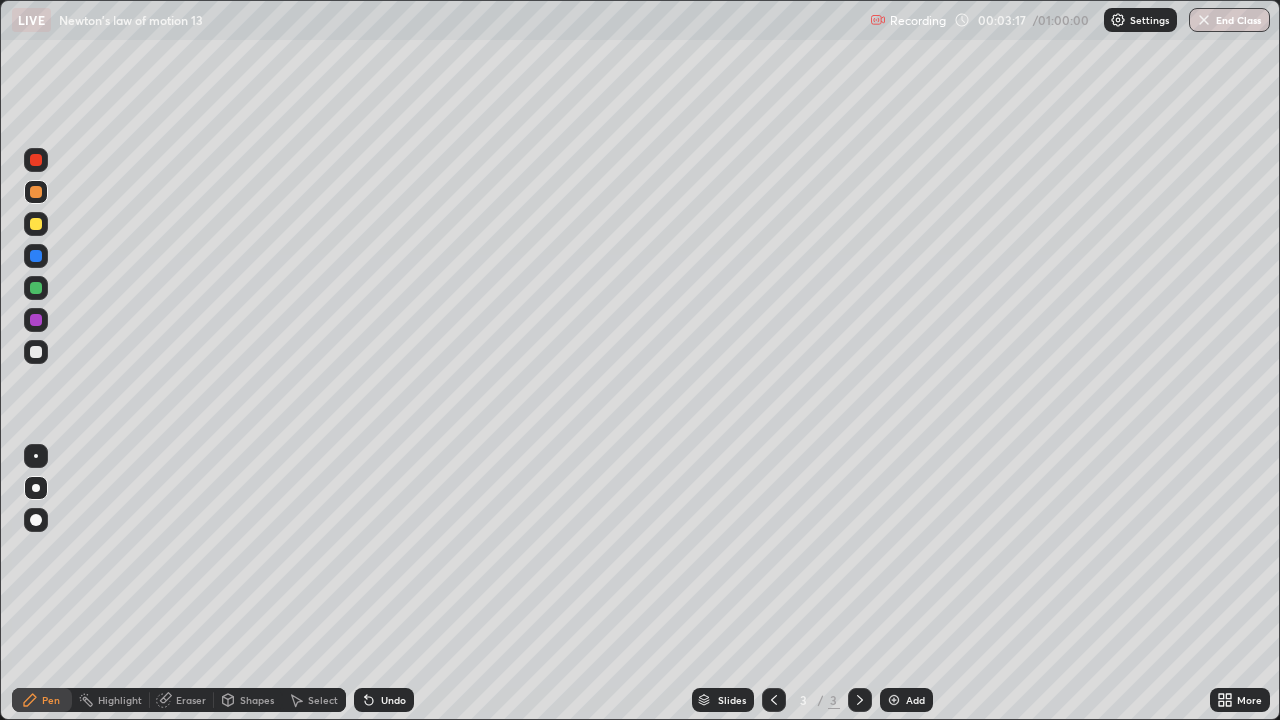 click at bounding box center (36, 160) 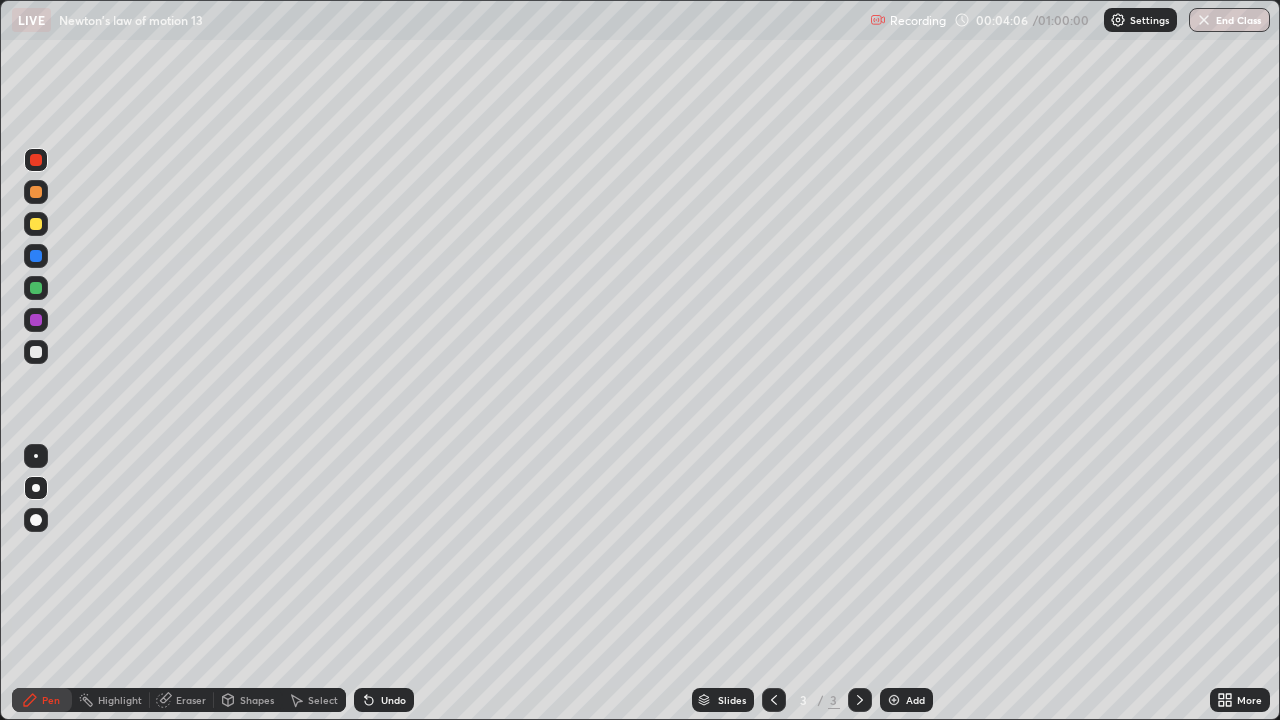 click at bounding box center [36, 320] 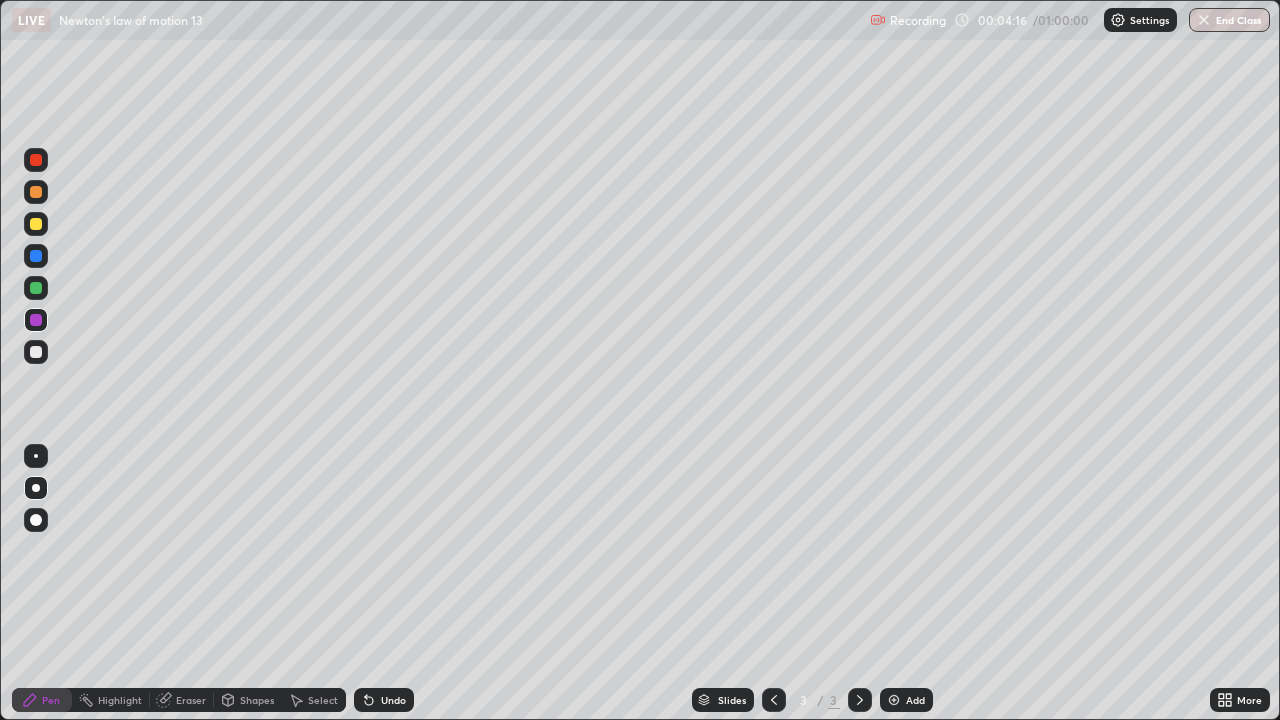click on "Undo" at bounding box center [384, 700] 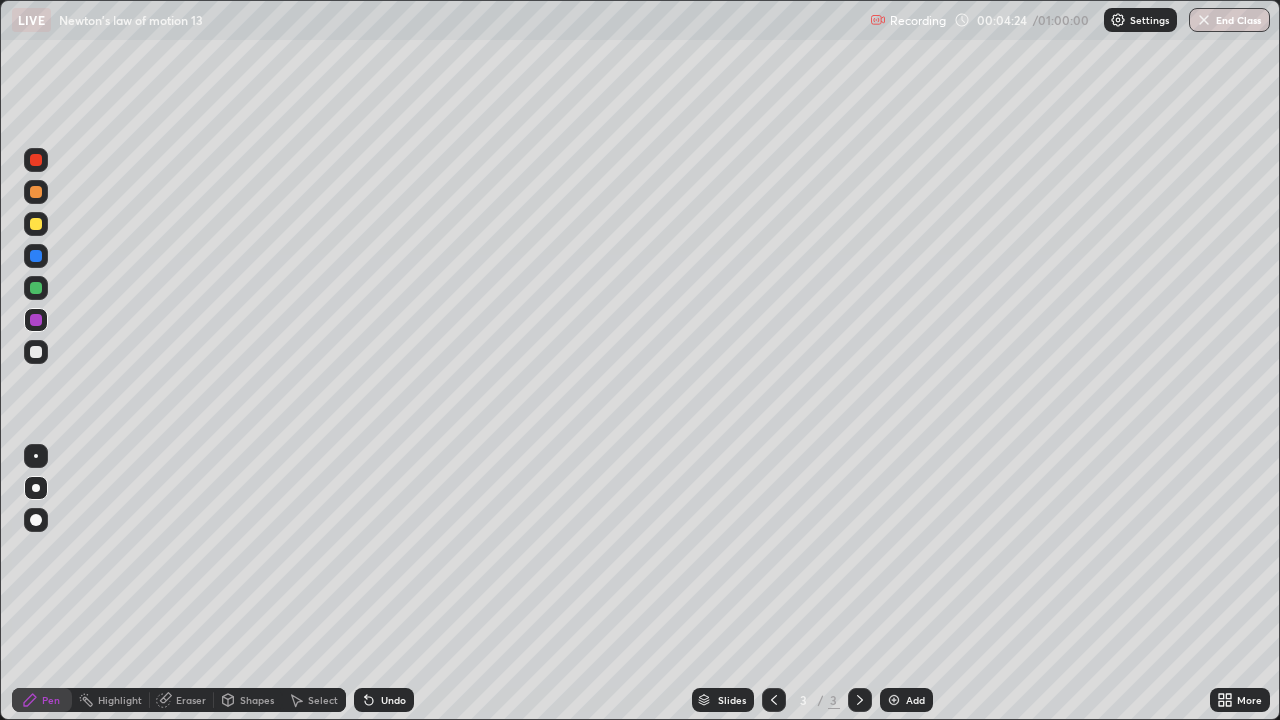click on "Undo" at bounding box center [393, 700] 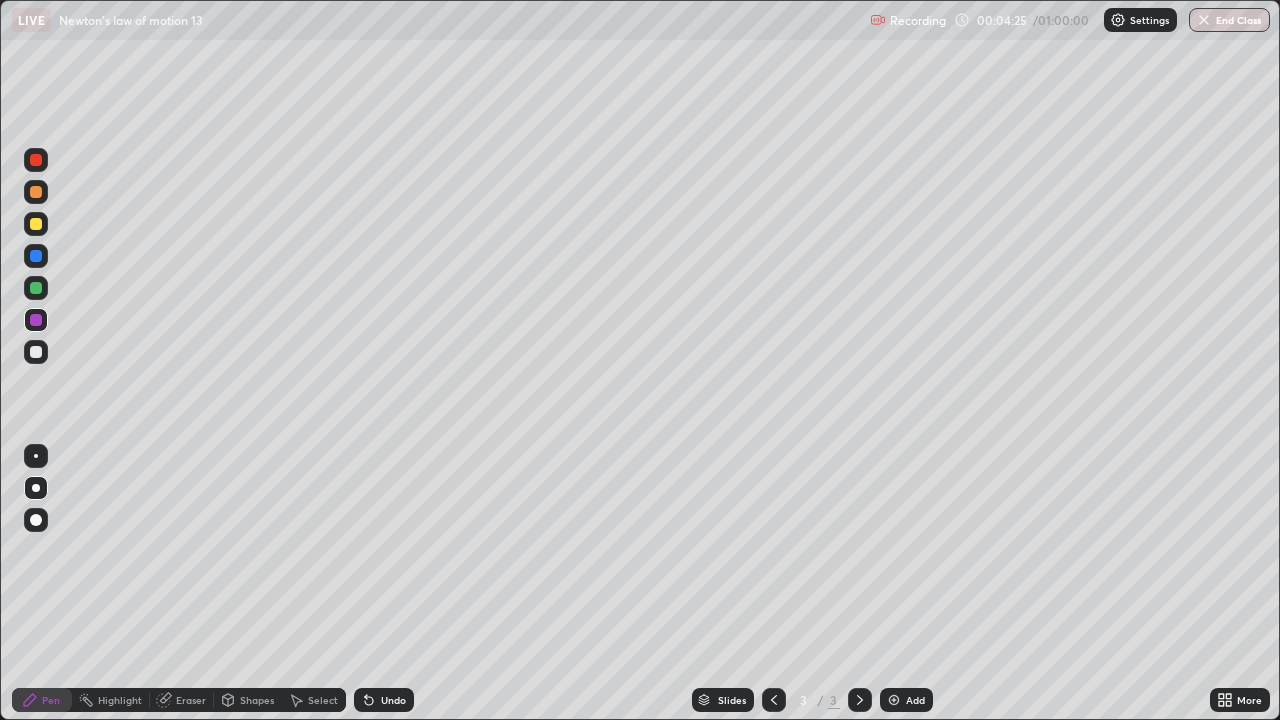click on "Undo" at bounding box center (393, 700) 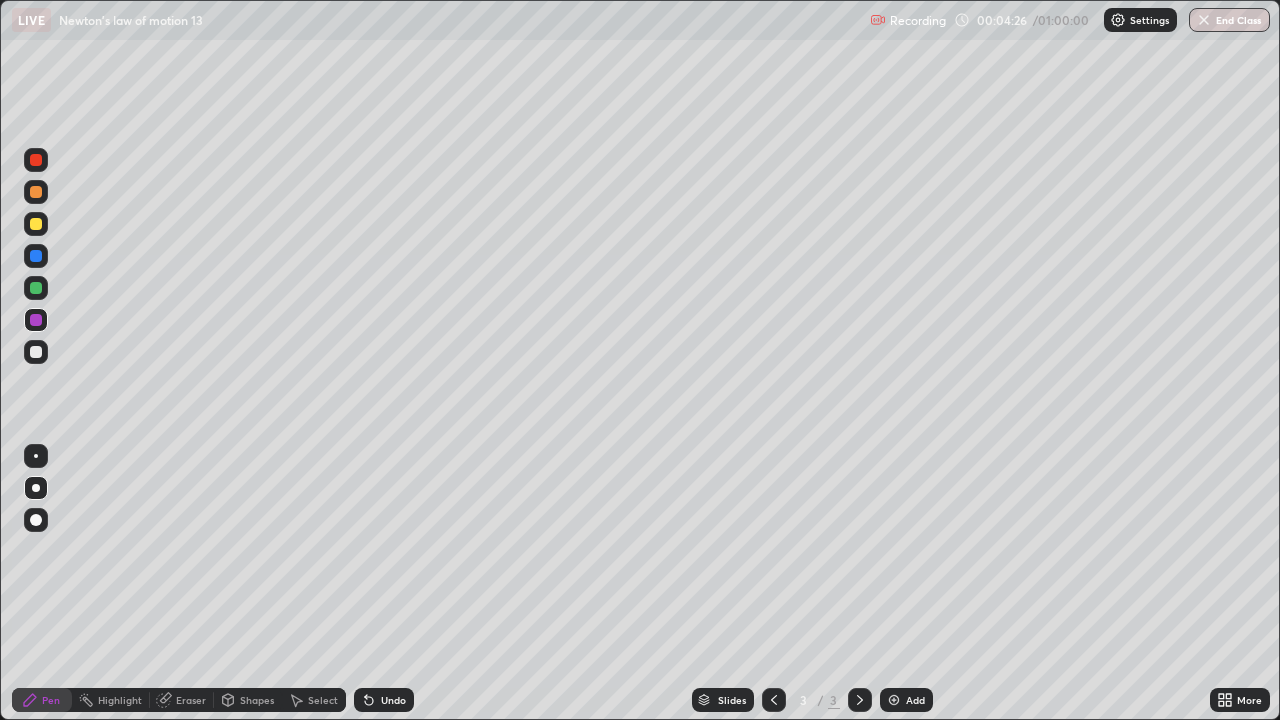 click on "Undo" at bounding box center (393, 700) 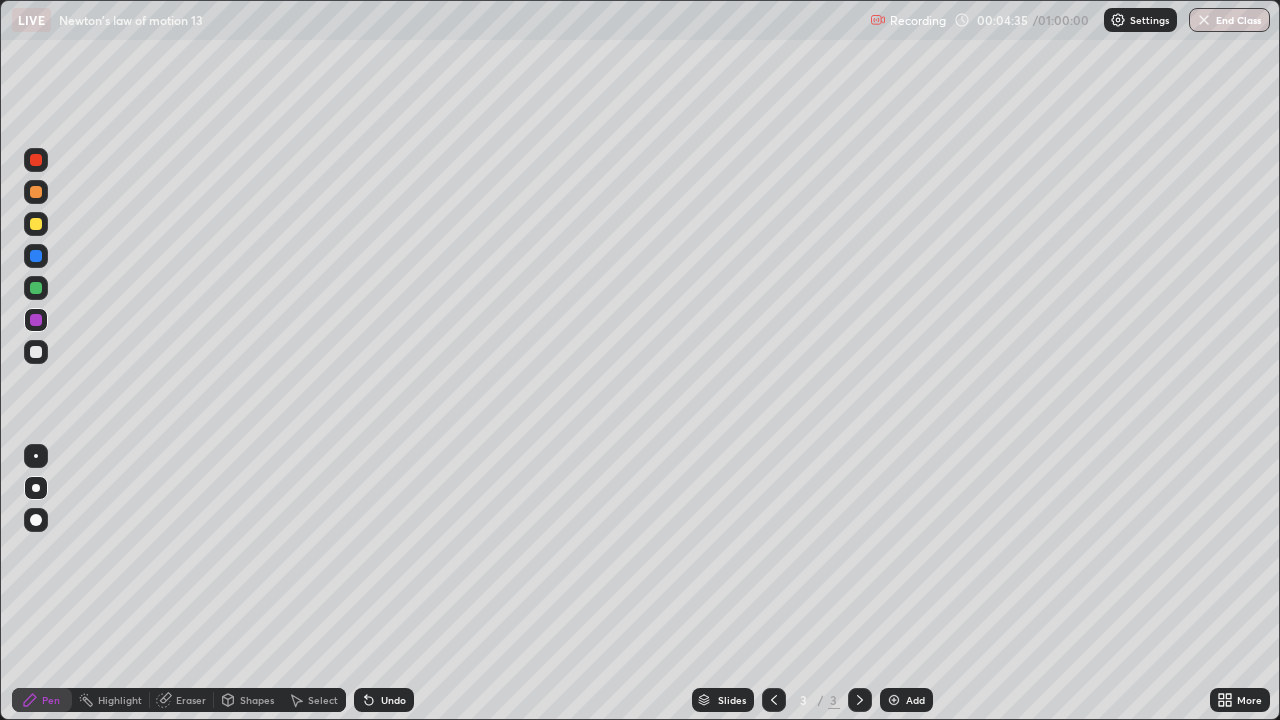 click at bounding box center [36, 352] 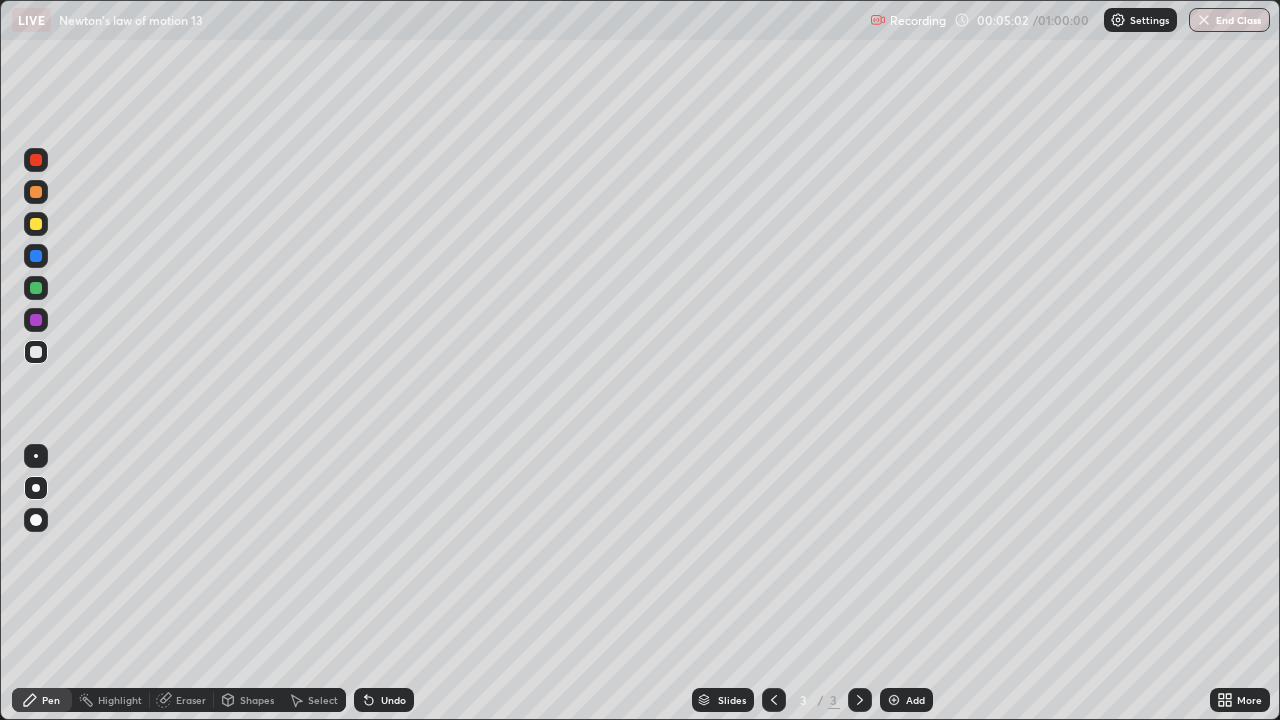 click on "Undo" at bounding box center [384, 700] 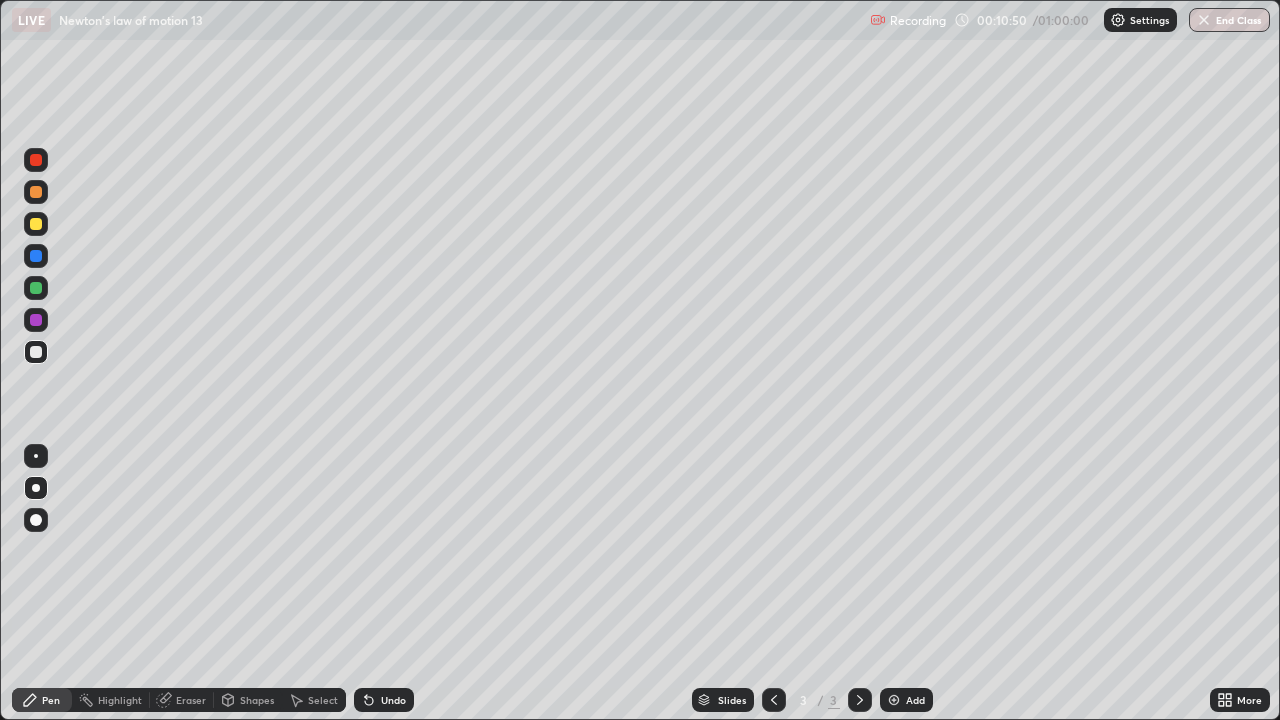 click at bounding box center (894, 700) 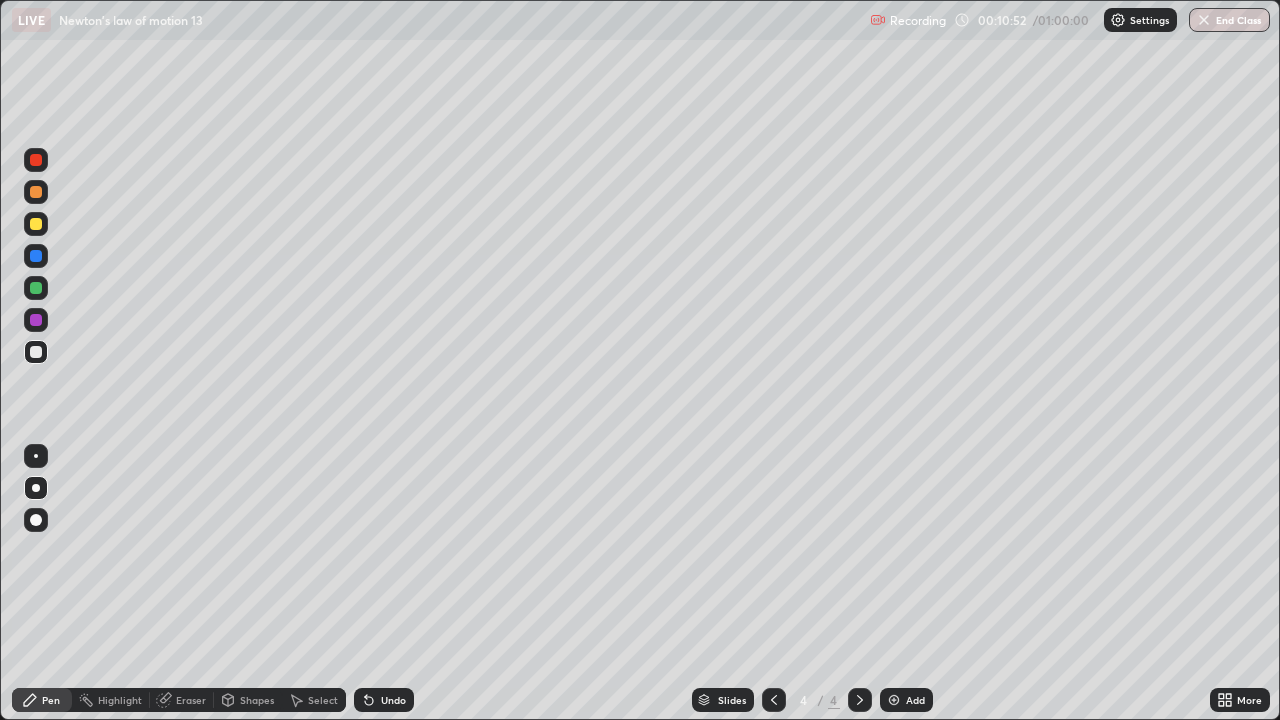 click at bounding box center [36, 224] 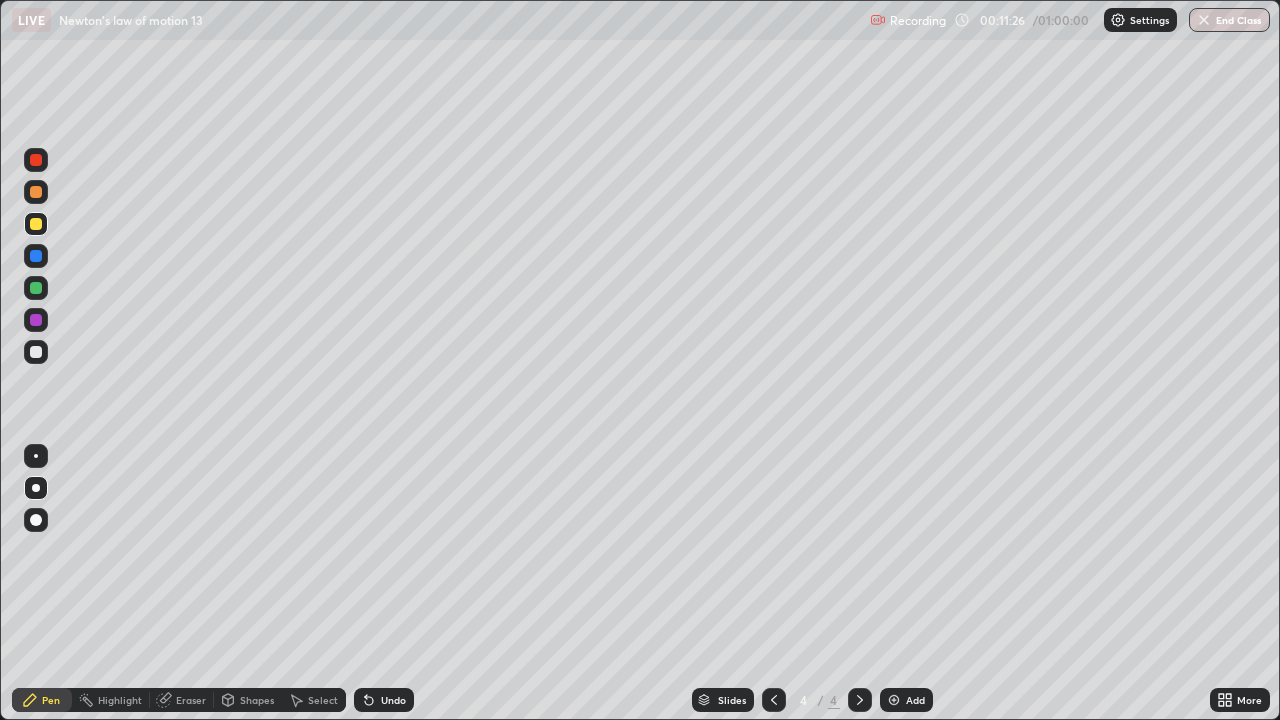 click at bounding box center (36, 160) 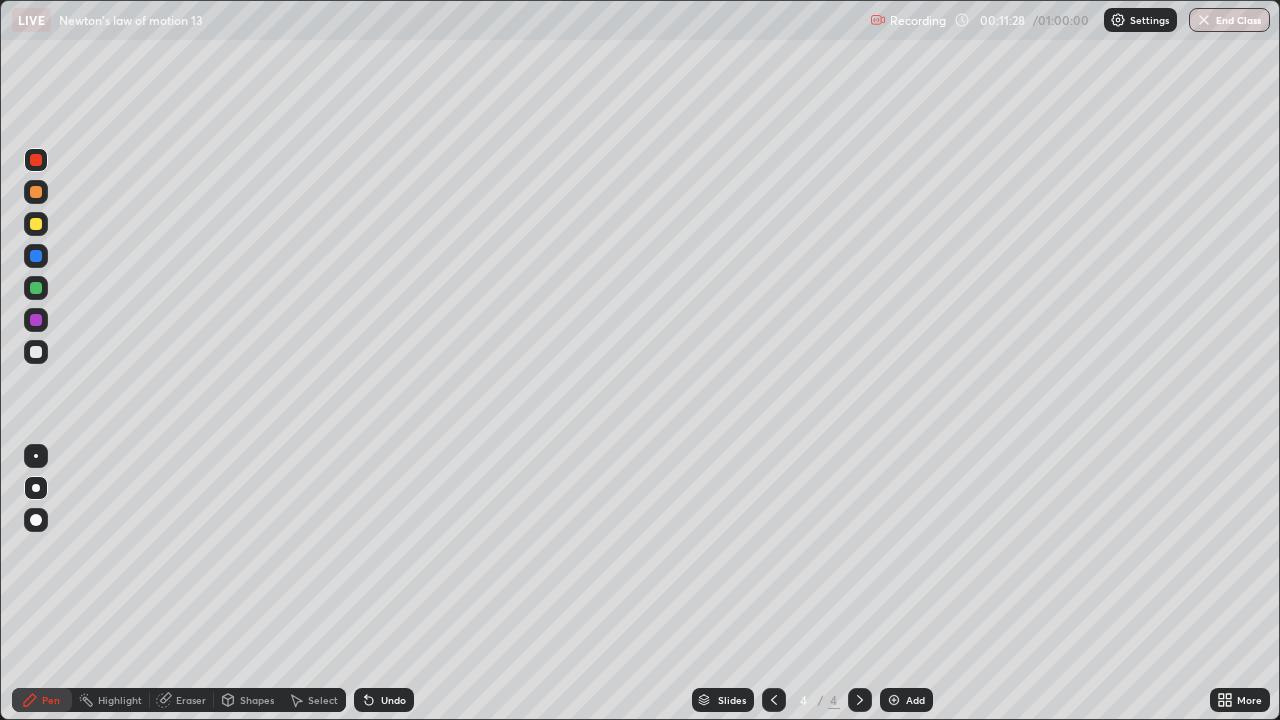 click at bounding box center [36, 192] 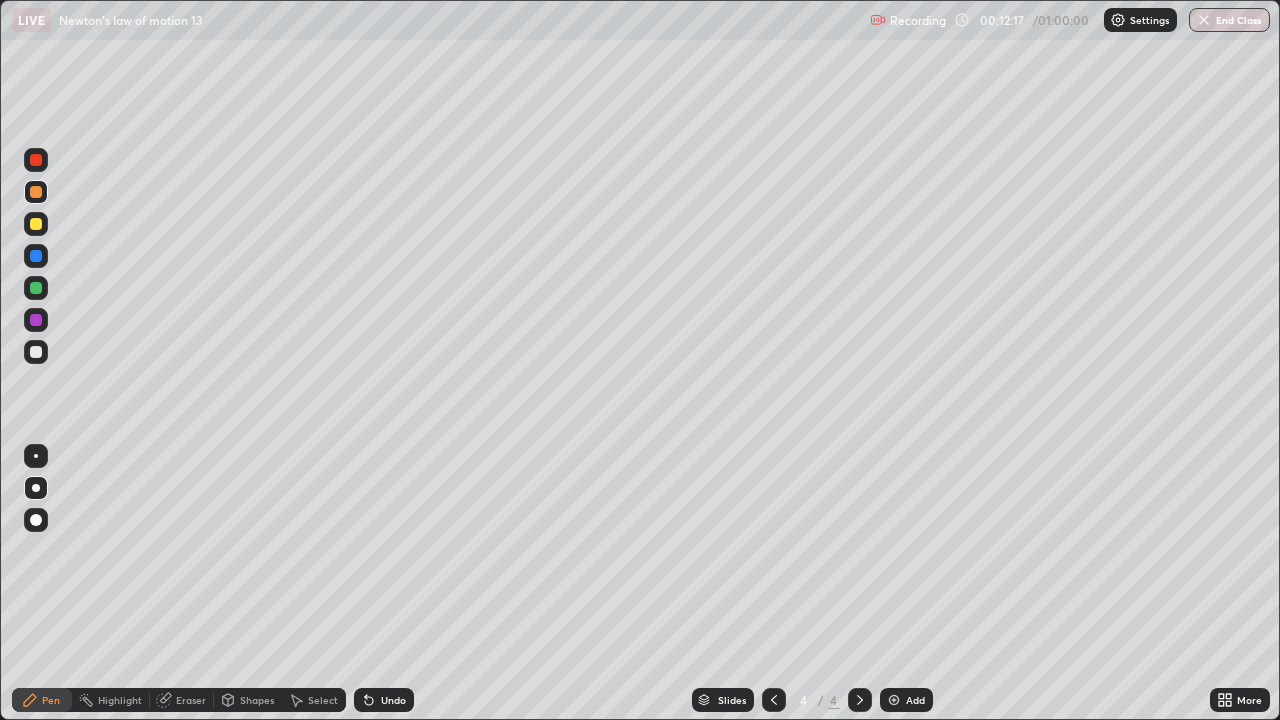 click at bounding box center [36, 160] 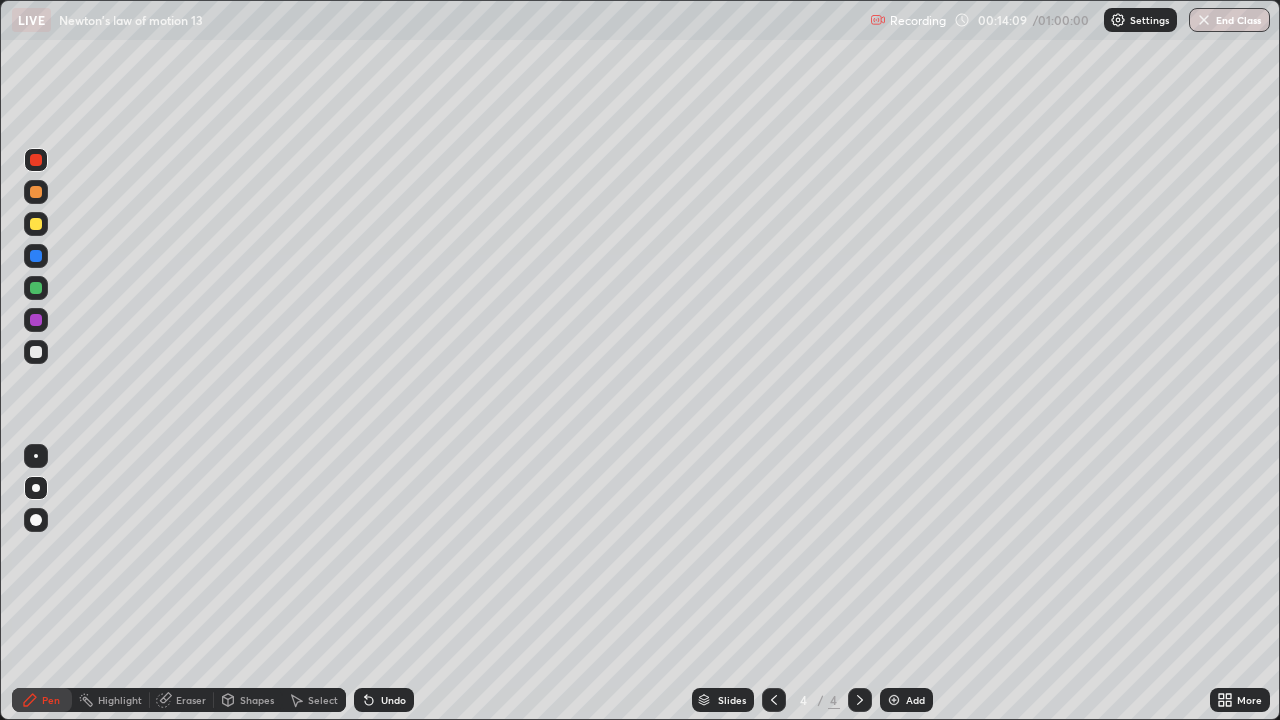 click at bounding box center [36, 288] 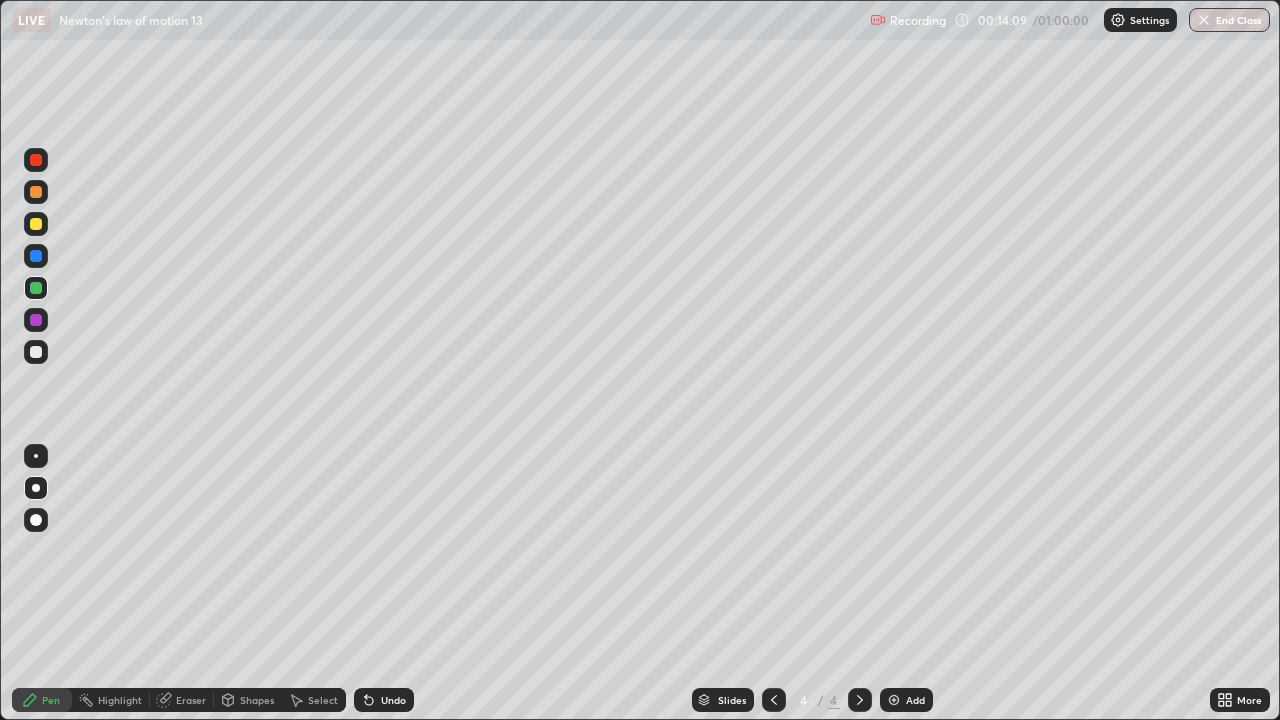 click at bounding box center (36, 288) 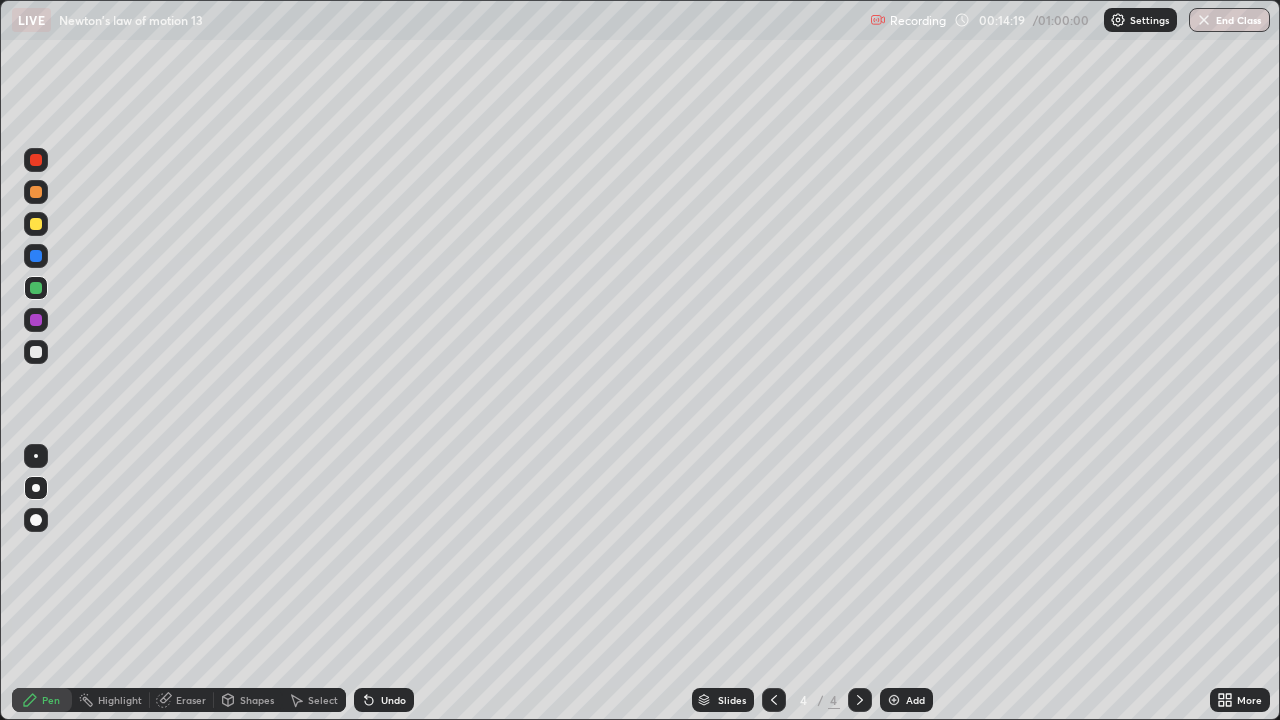 click on "Undo" at bounding box center (393, 700) 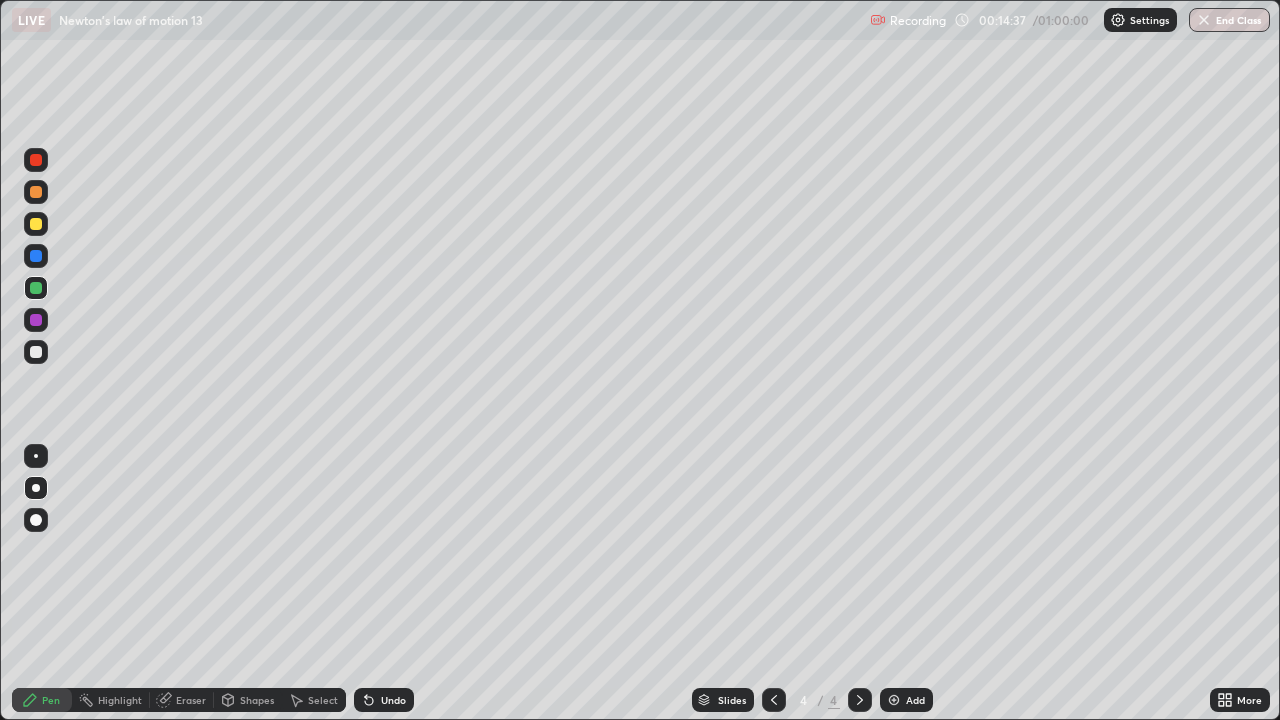 click at bounding box center [36, 224] 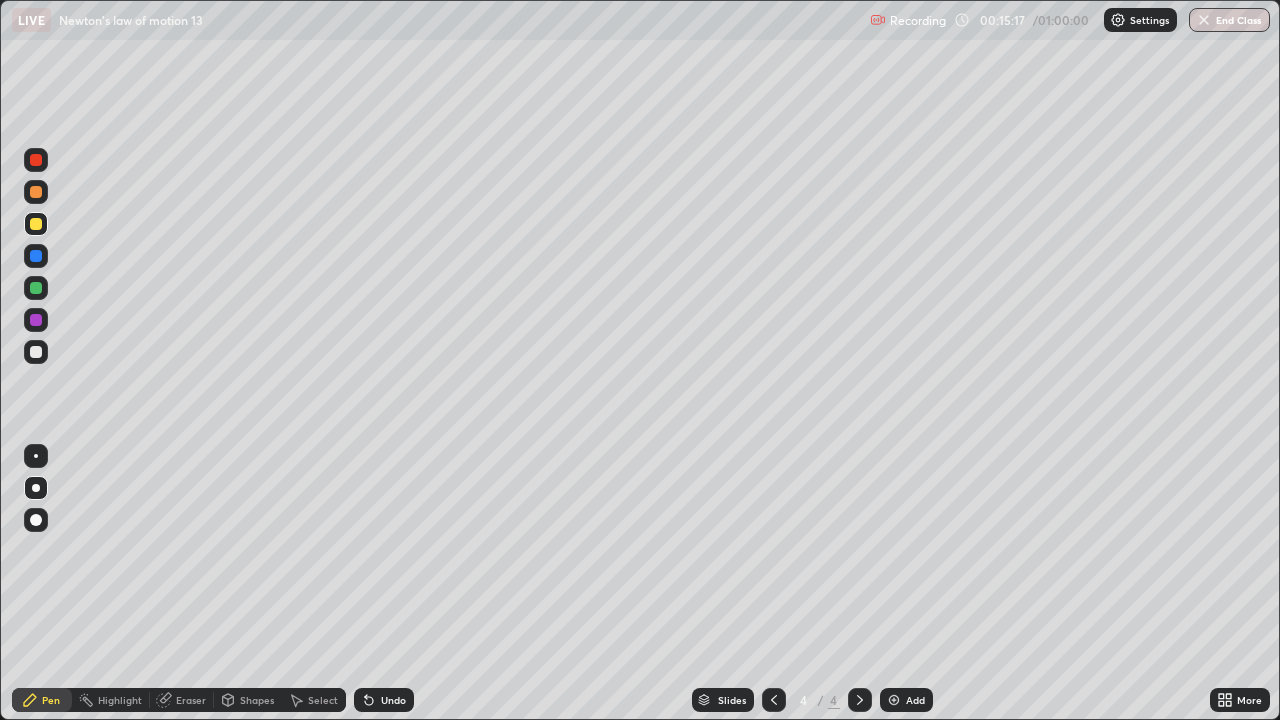 click at bounding box center [36, 256] 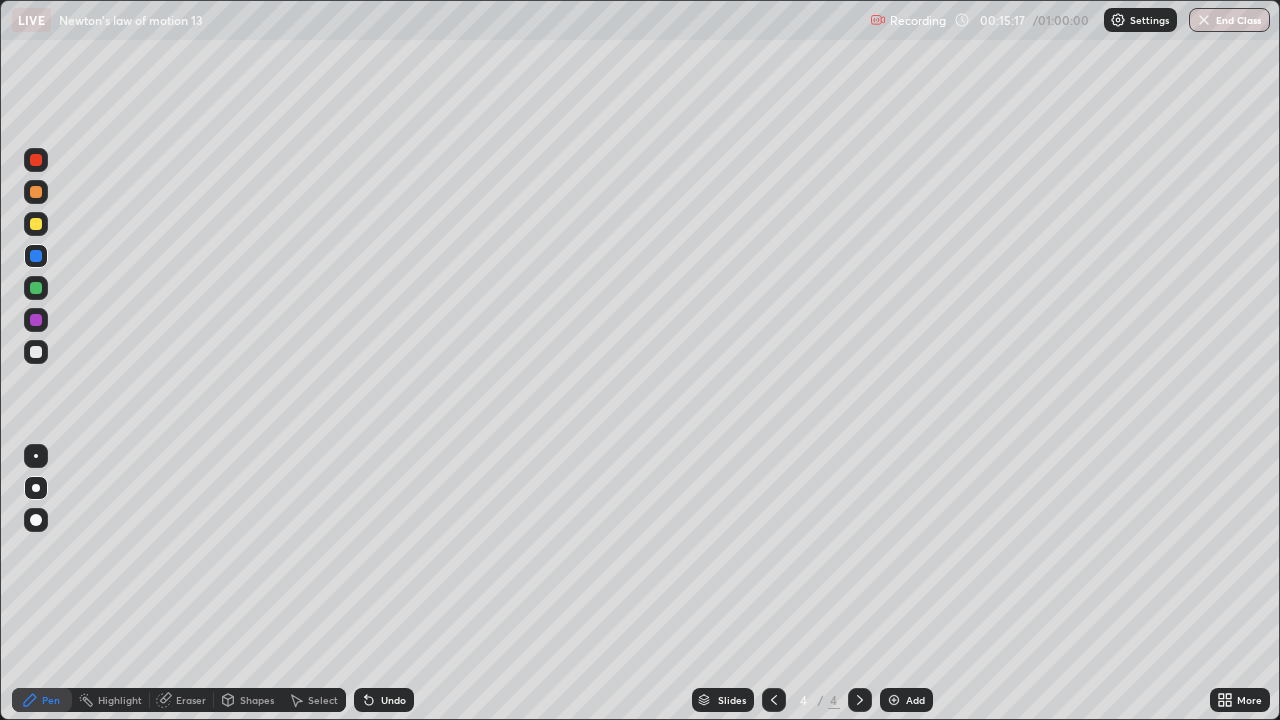 click at bounding box center [36, 256] 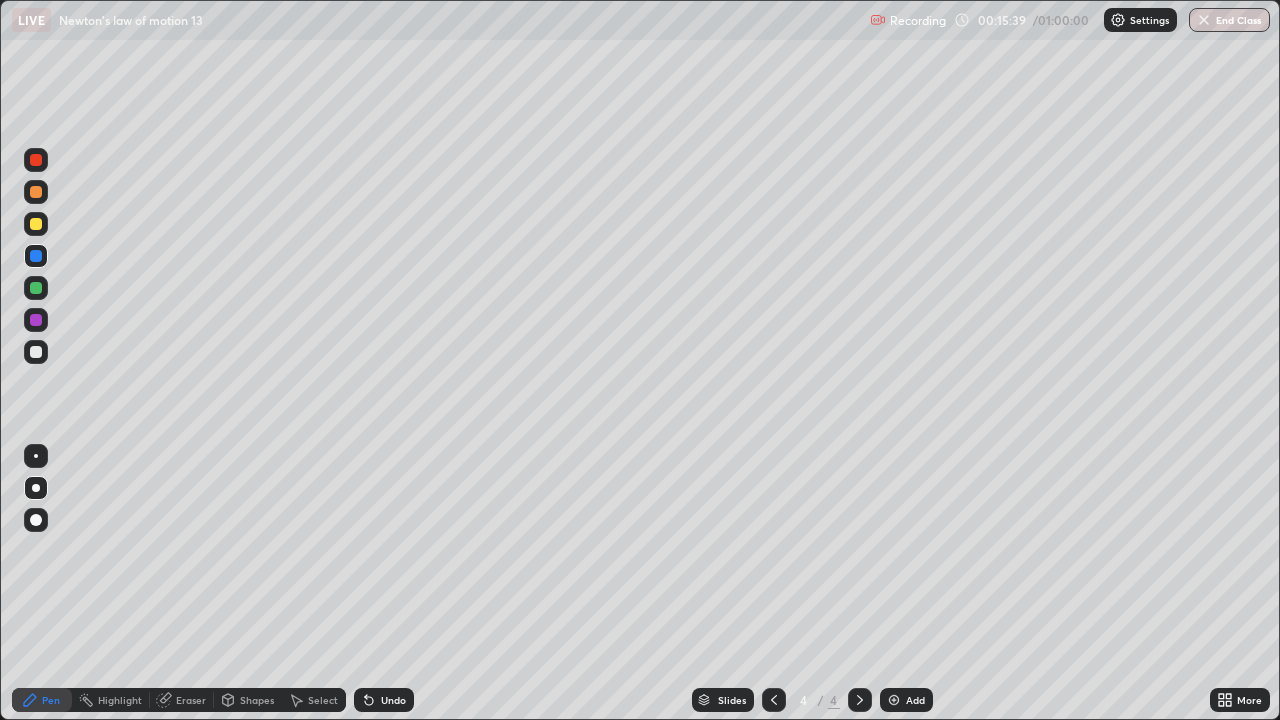 click at bounding box center [36, 160] 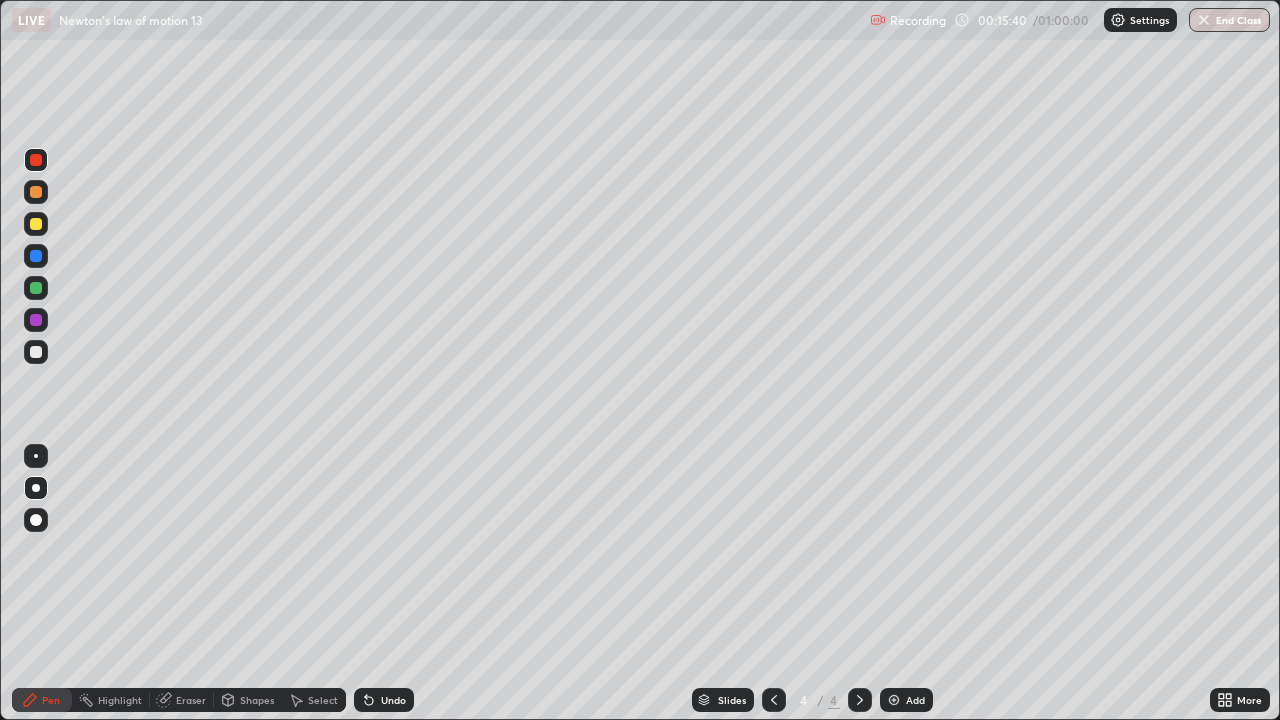 click at bounding box center [36, 160] 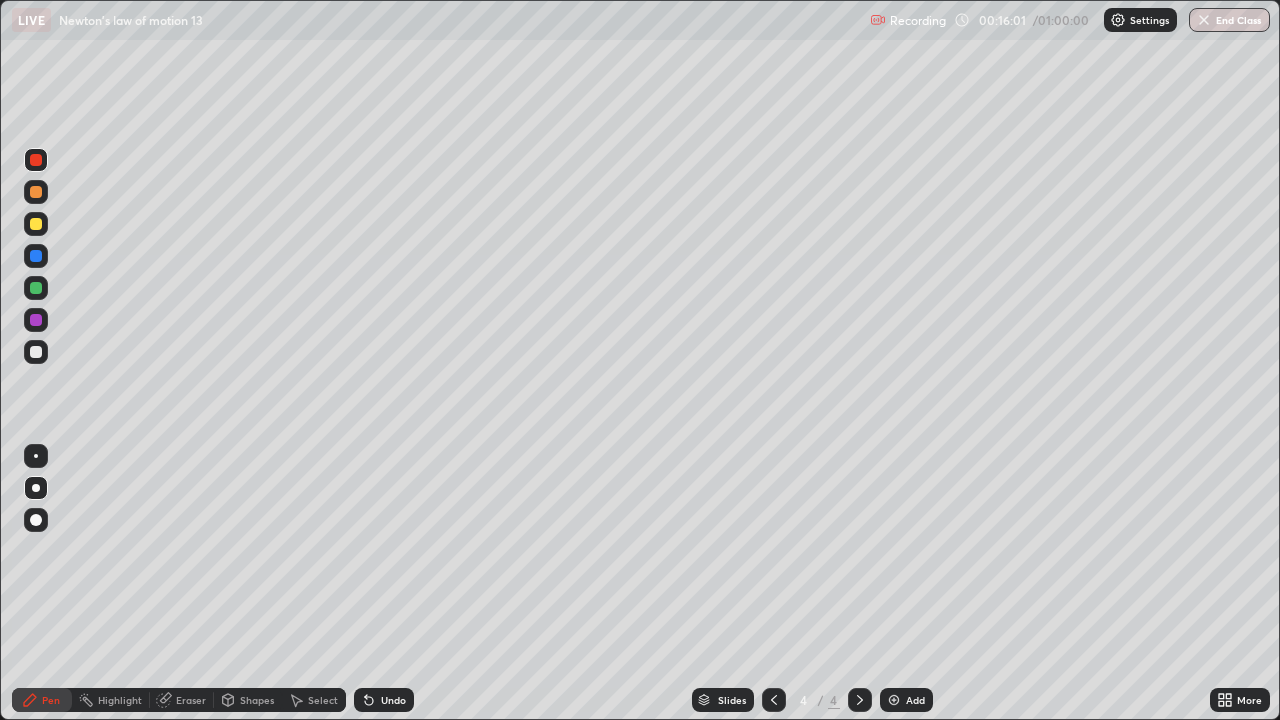 click at bounding box center [36, 224] 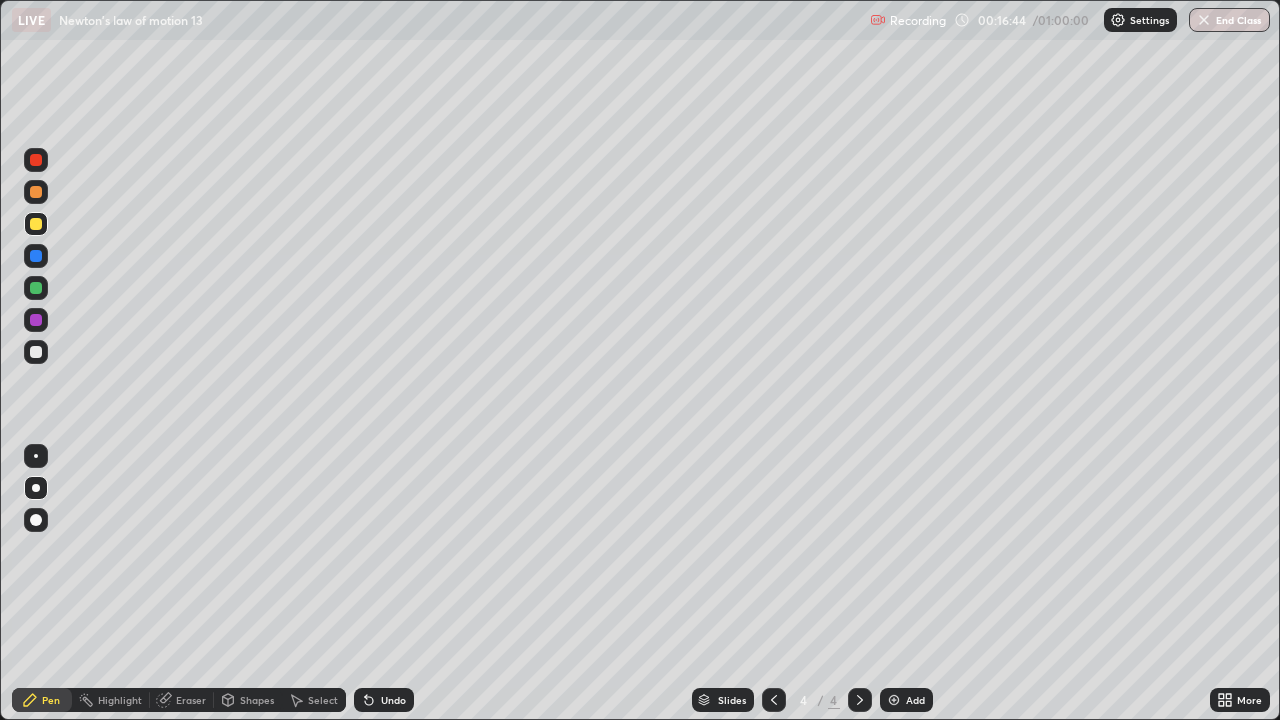 click at bounding box center [36, 288] 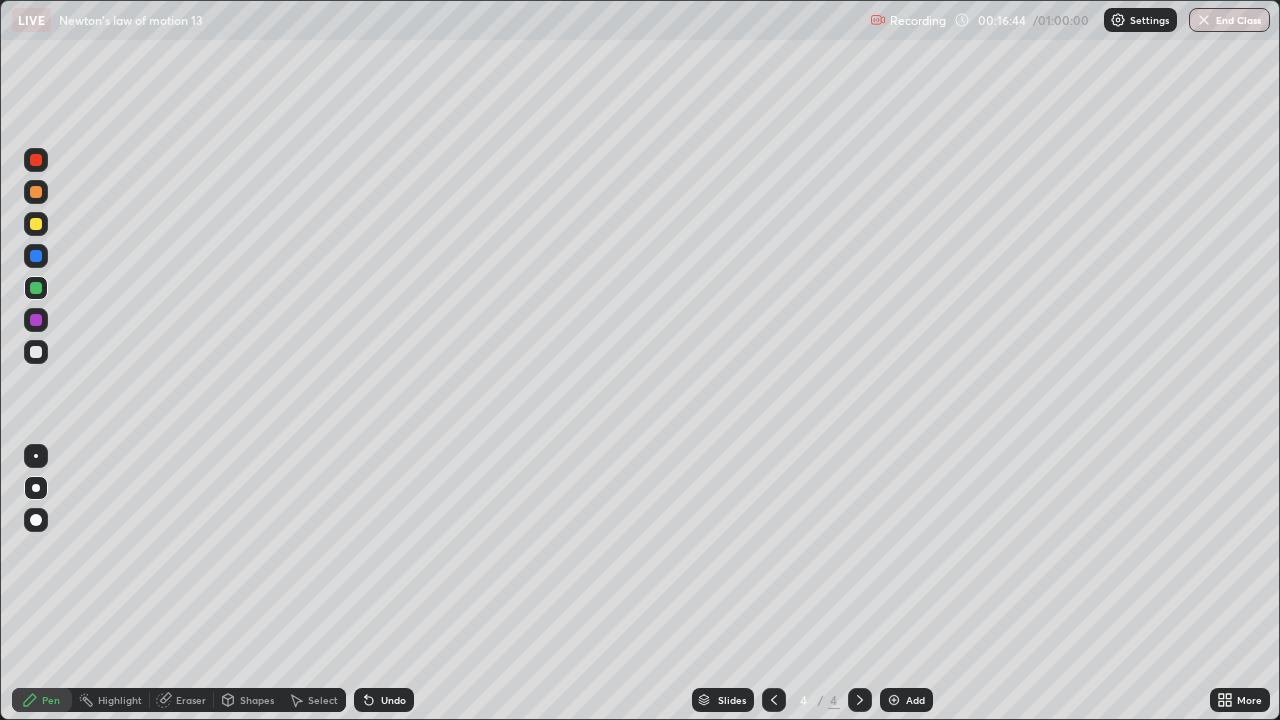 click at bounding box center [36, 288] 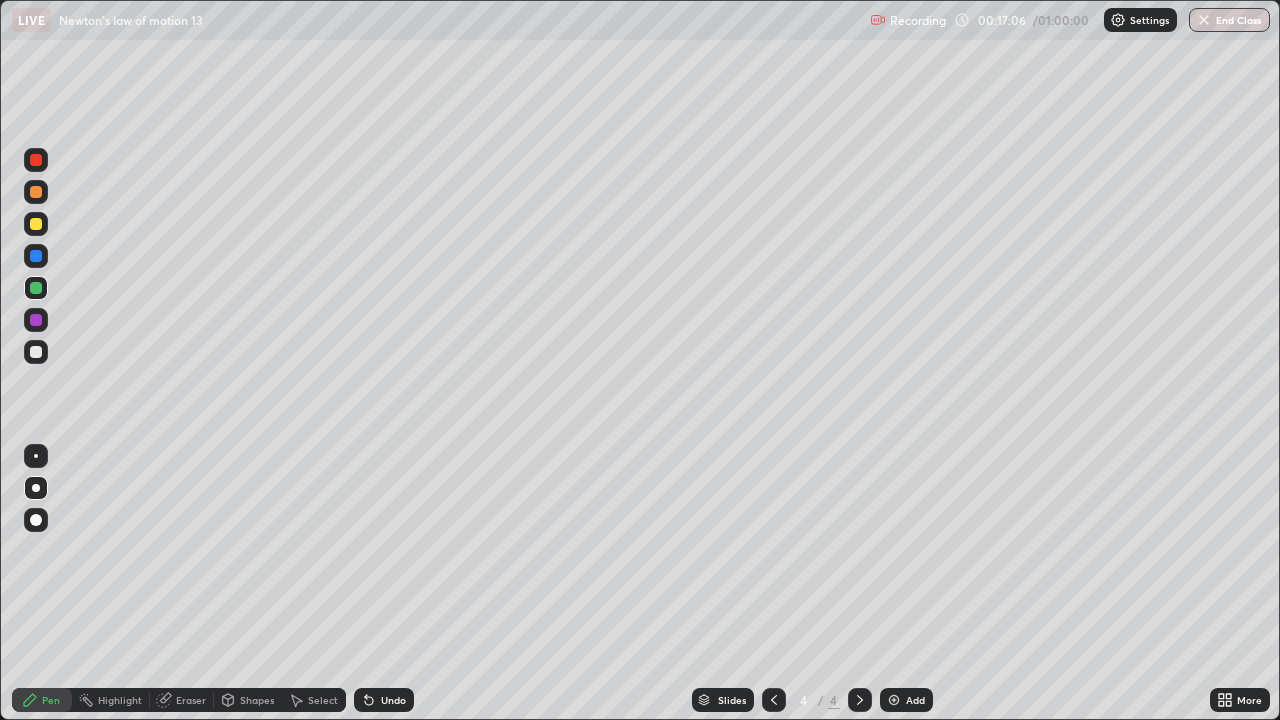 click on "Eraser" at bounding box center [191, 700] 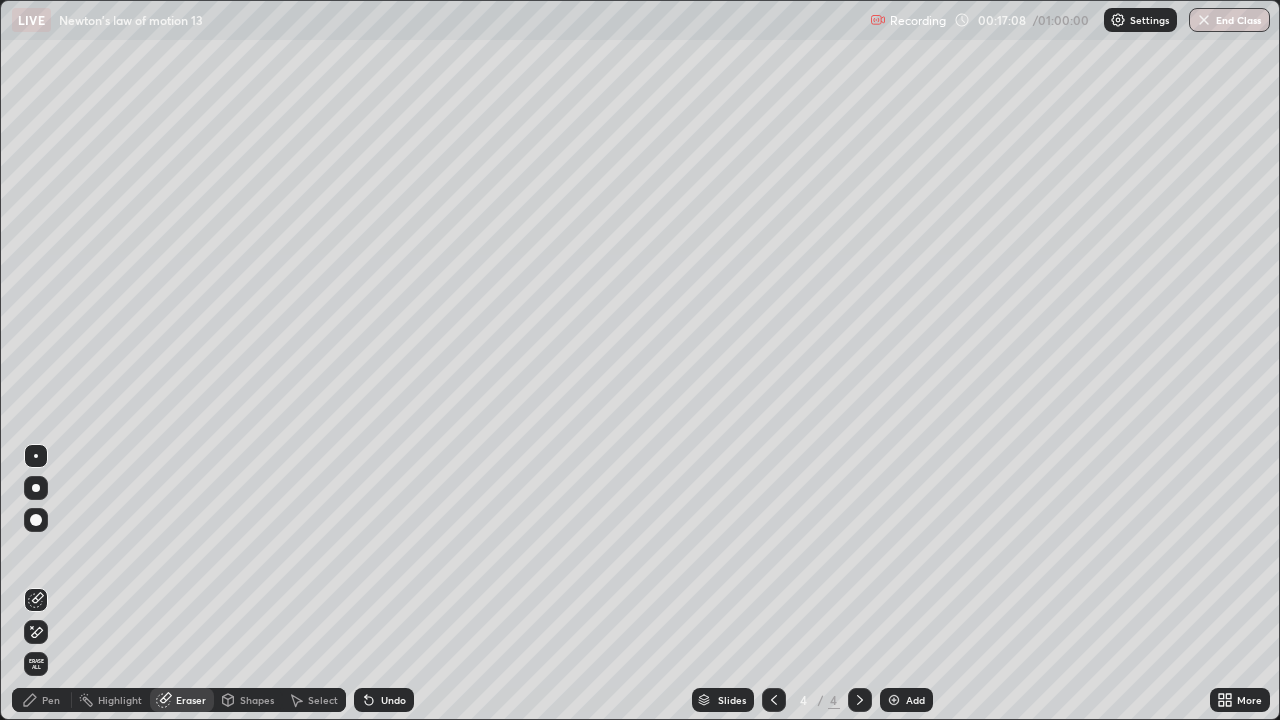 click on "Pen" at bounding box center (51, 700) 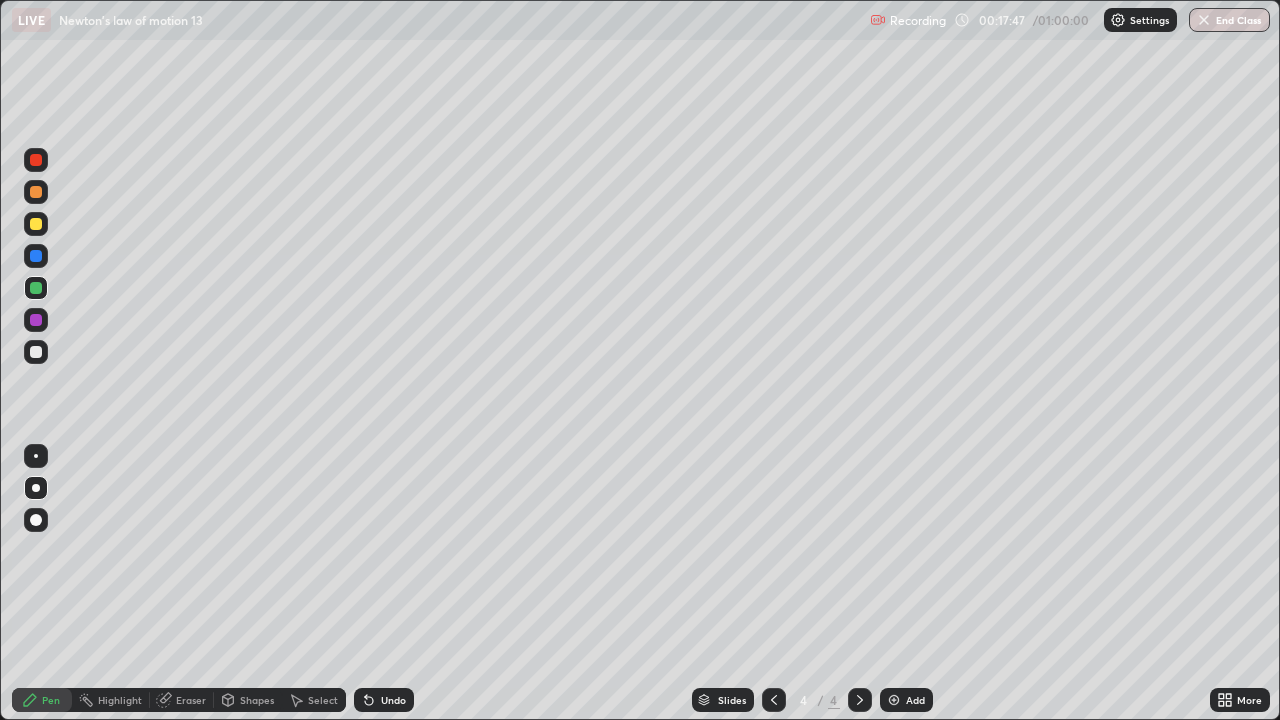 click on "Eraser" at bounding box center [191, 700] 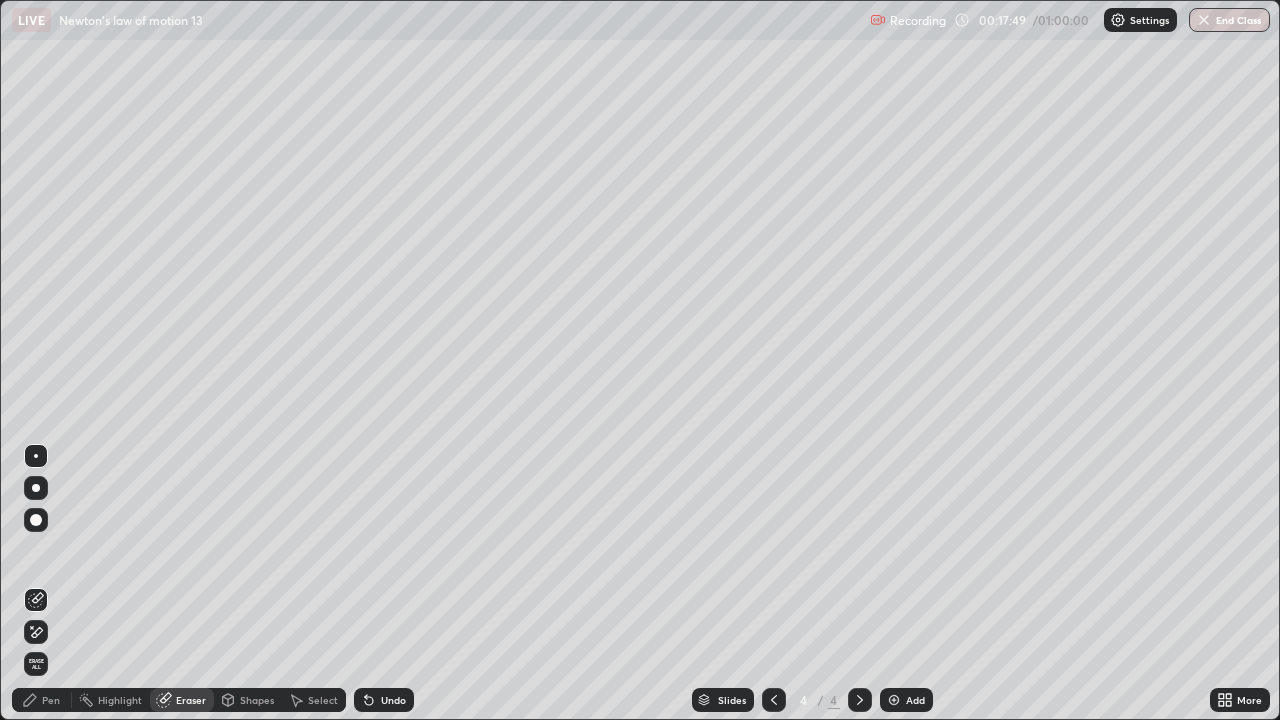 click on "Pen" at bounding box center (51, 700) 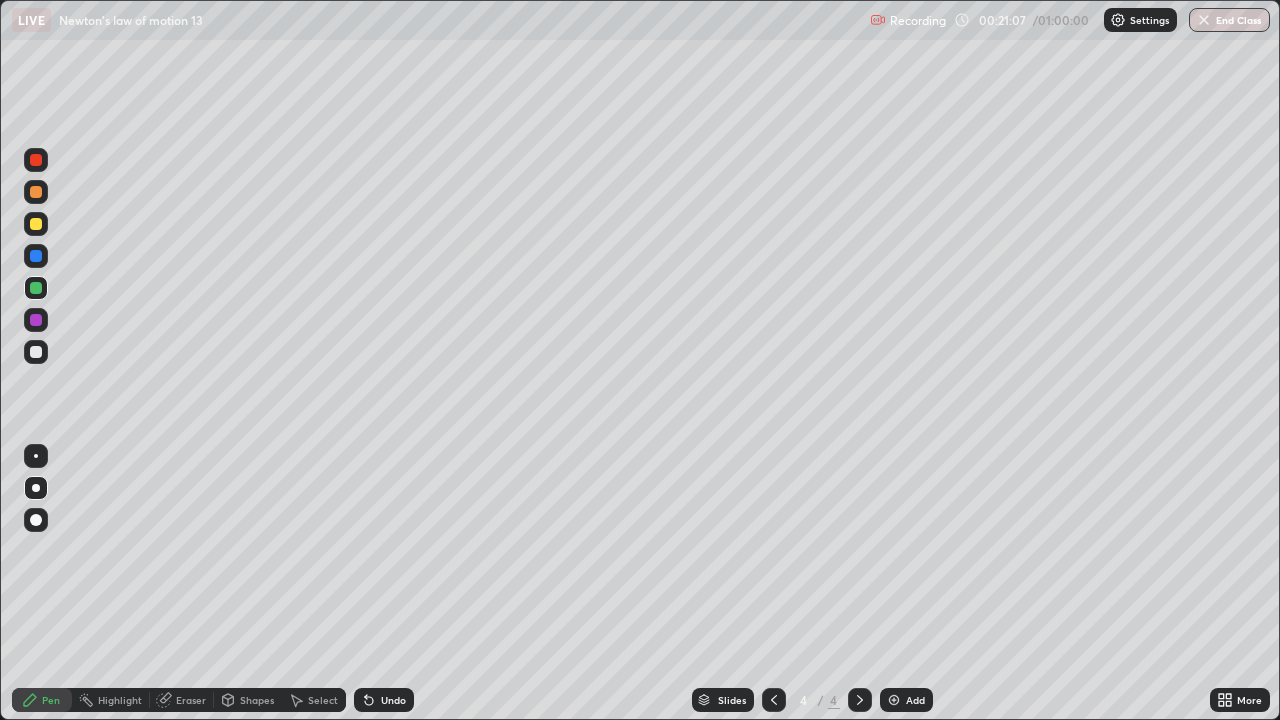 click at bounding box center [36, 224] 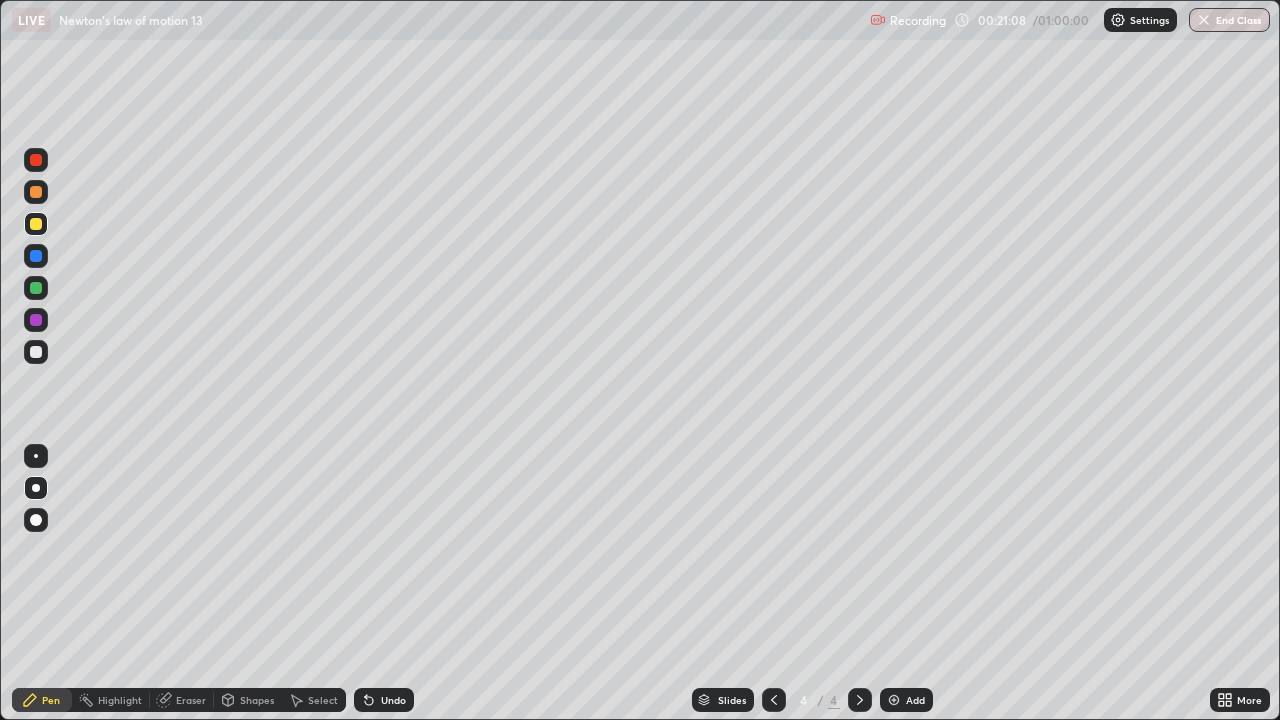 click at bounding box center (36, 224) 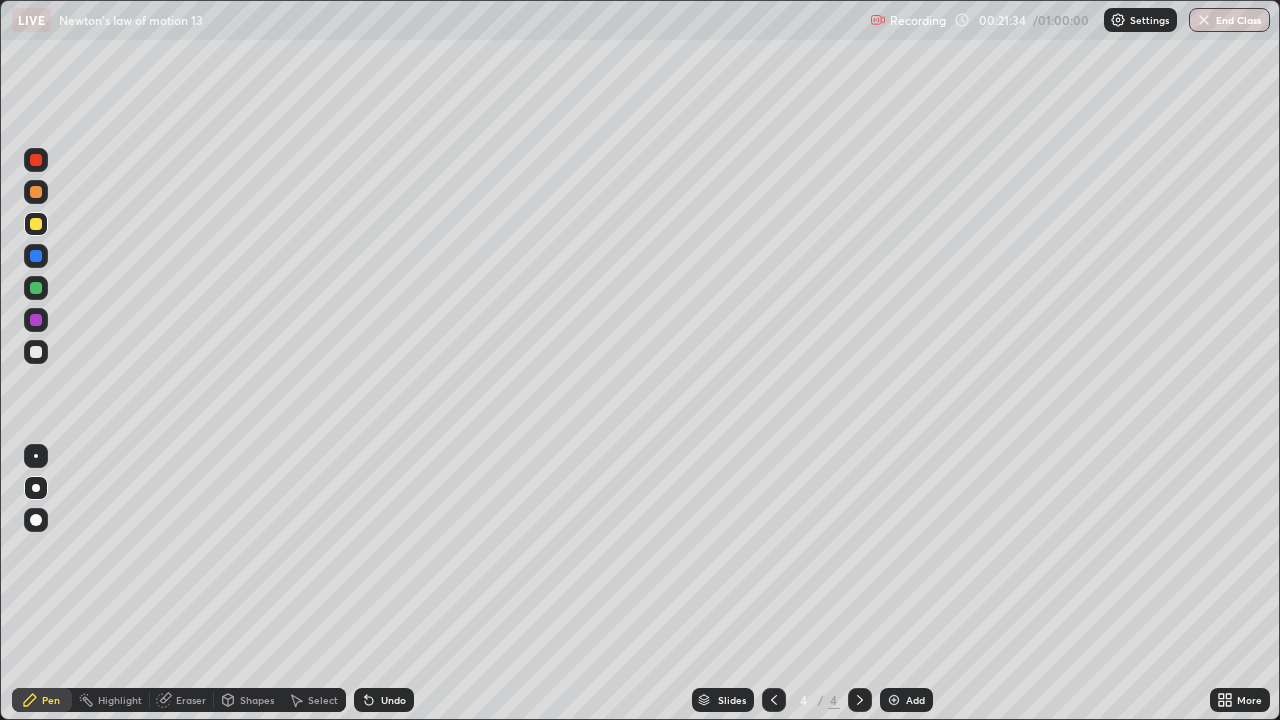 click on "Highlight" at bounding box center (120, 700) 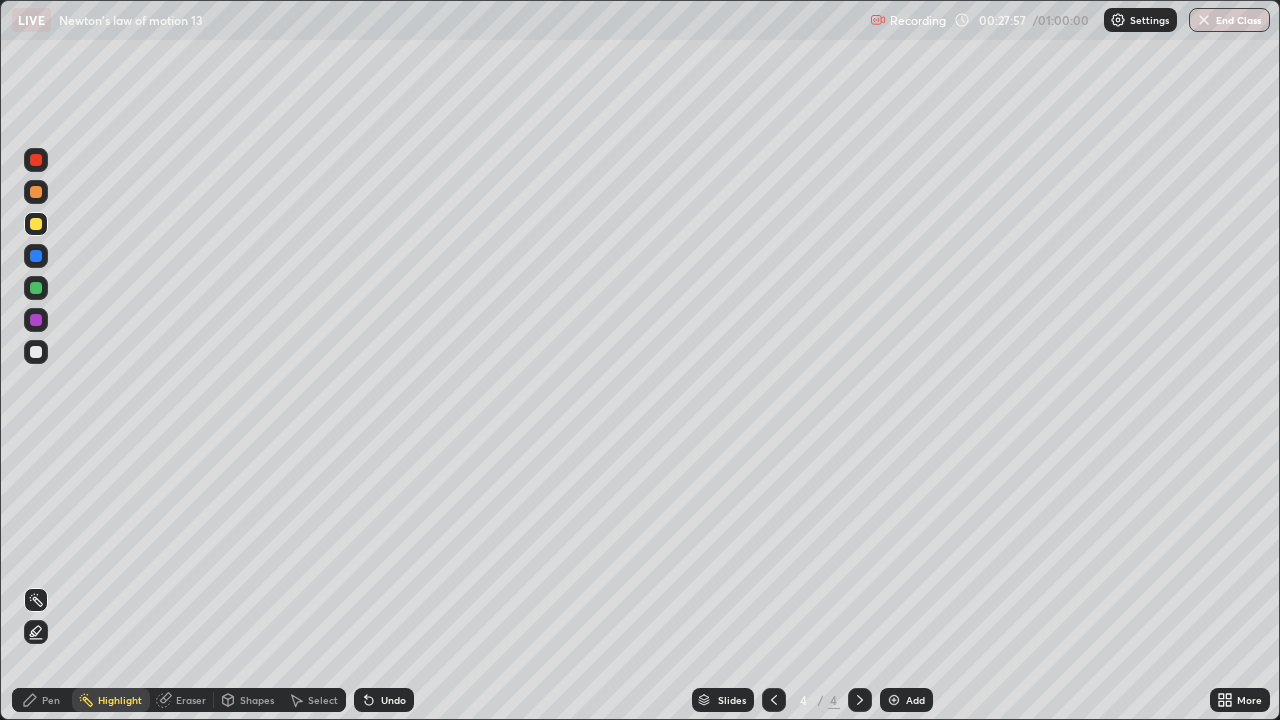 click on "Pen" at bounding box center (51, 700) 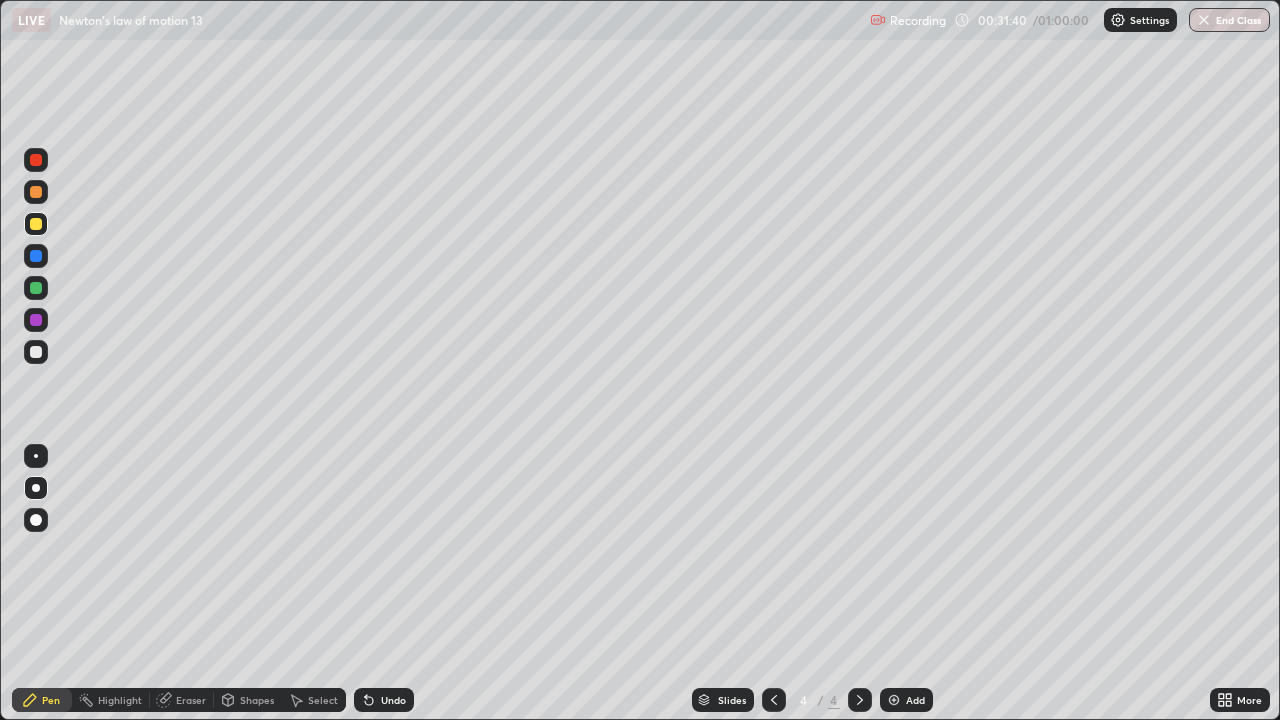 click at bounding box center (894, 700) 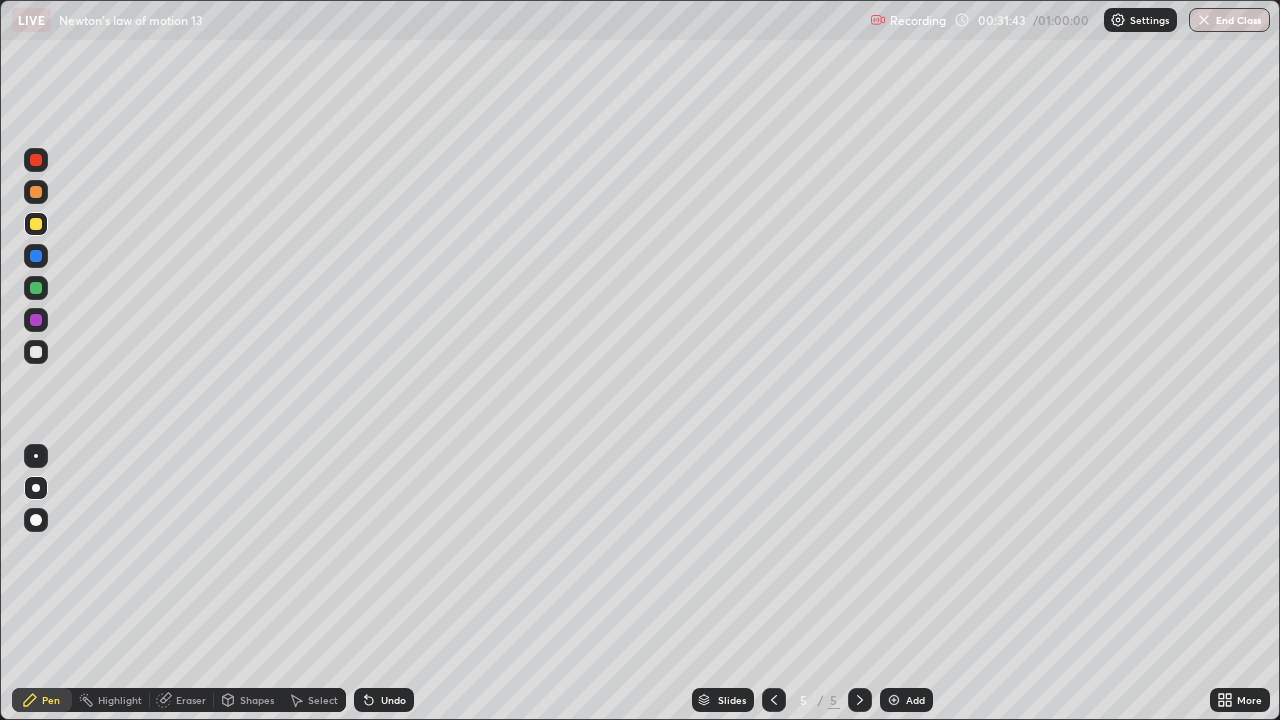 click at bounding box center [36, 192] 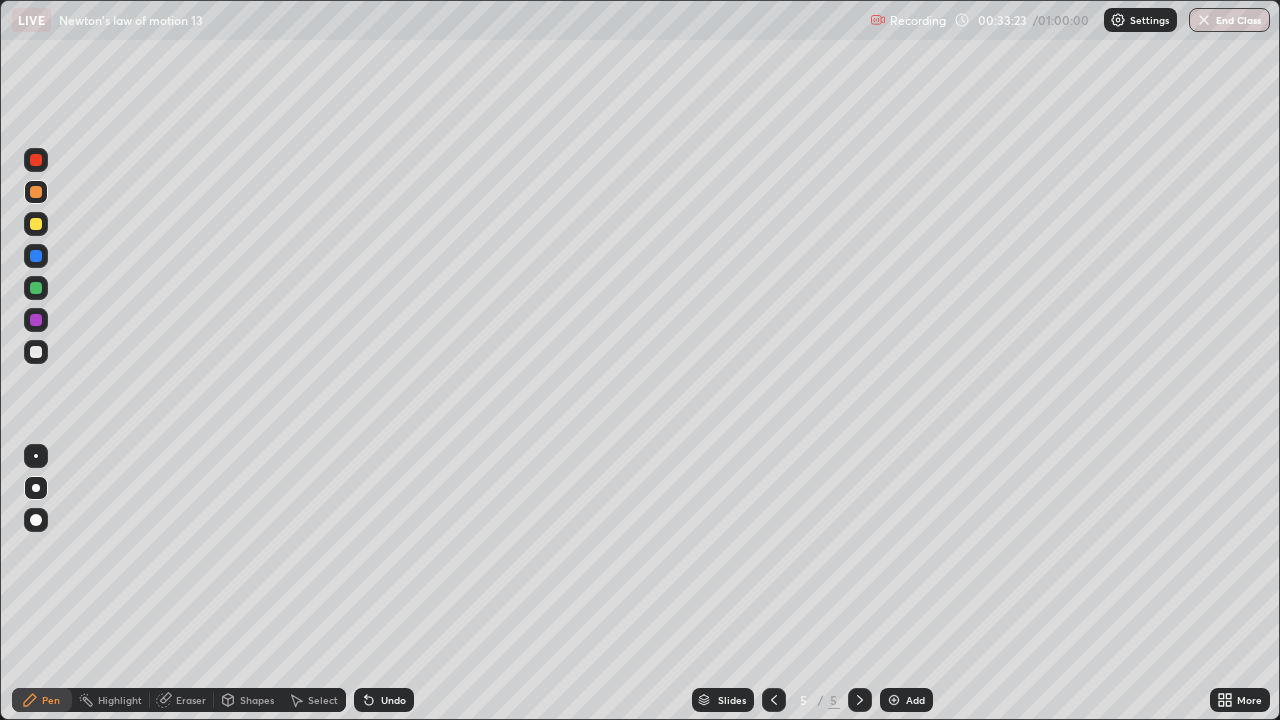 click at bounding box center [36, 224] 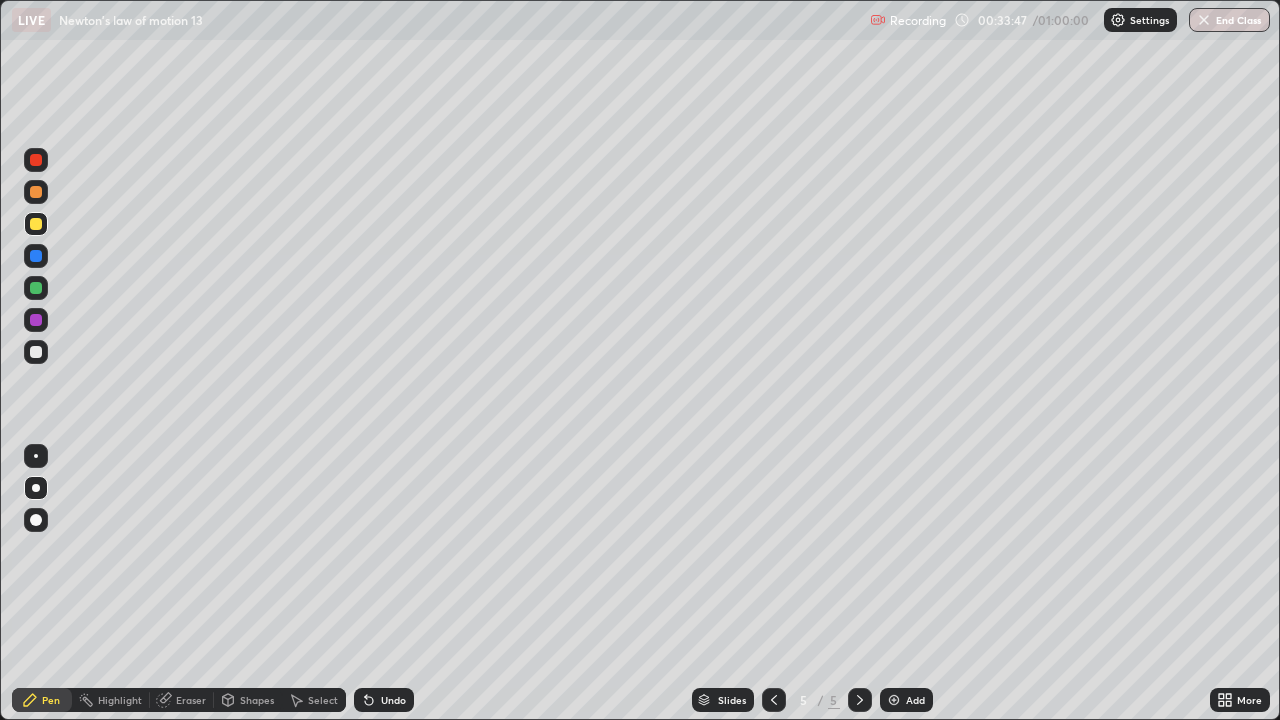 click at bounding box center (36, 160) 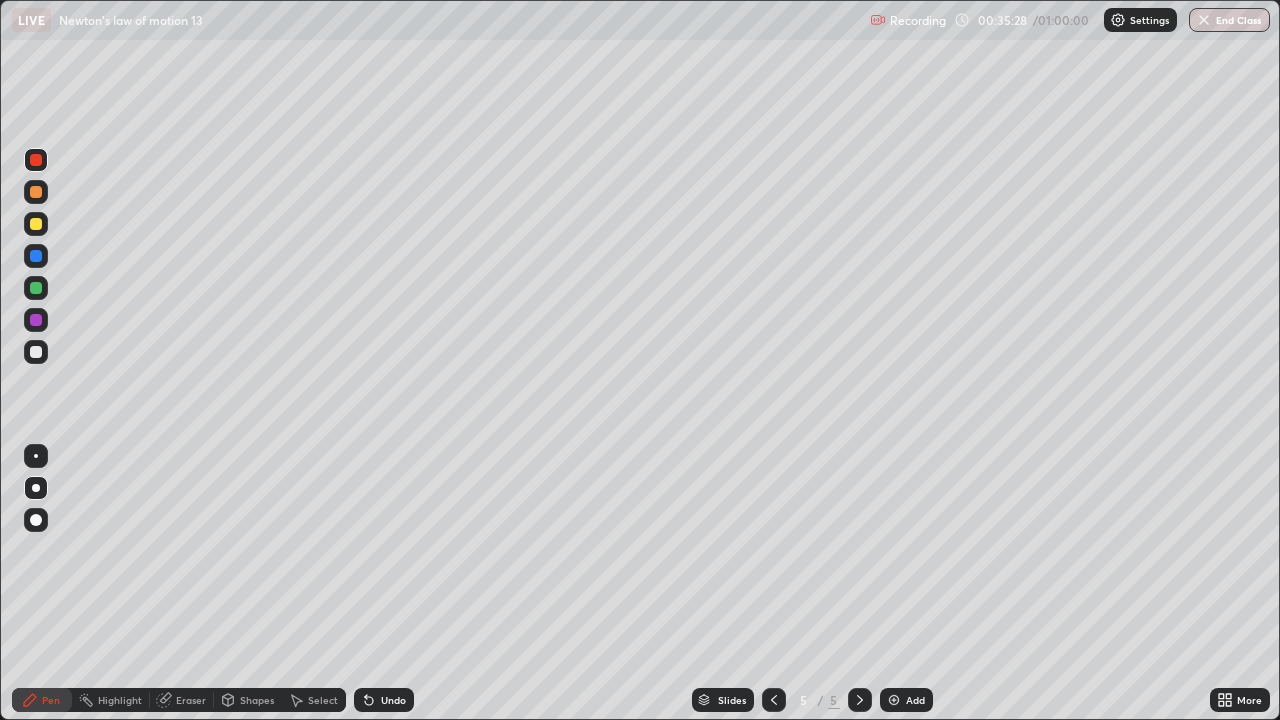 click 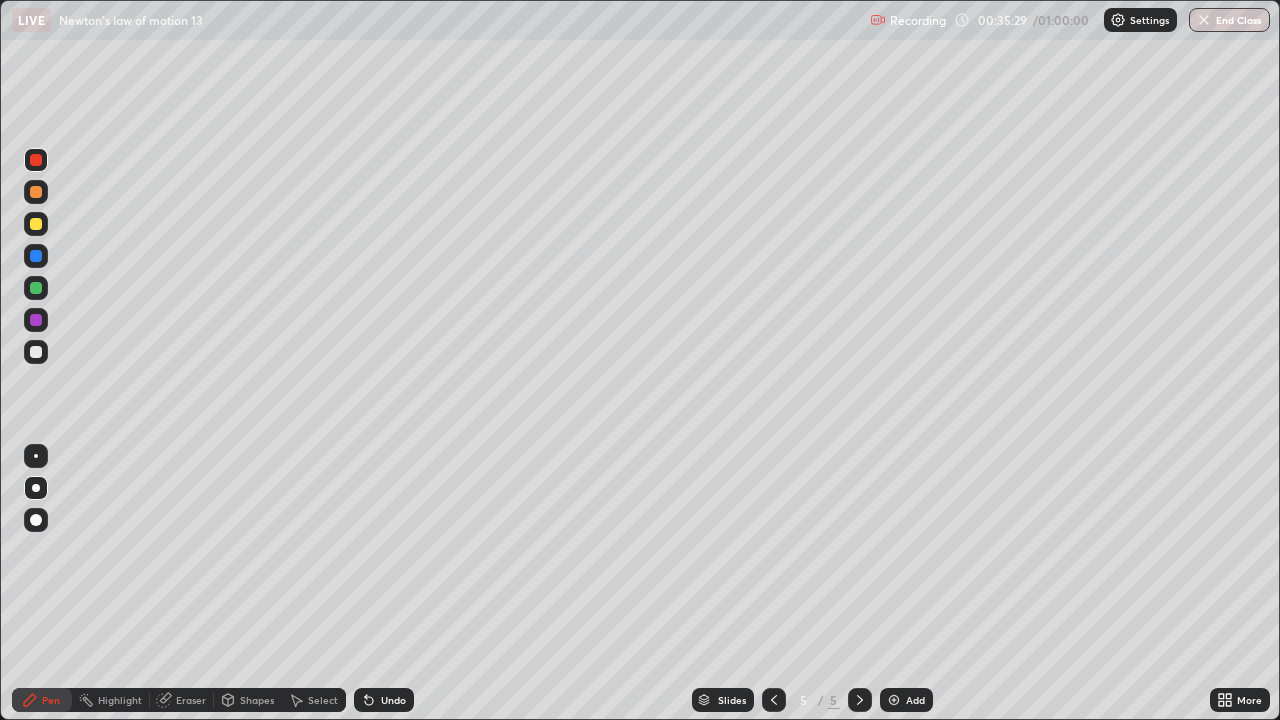 click 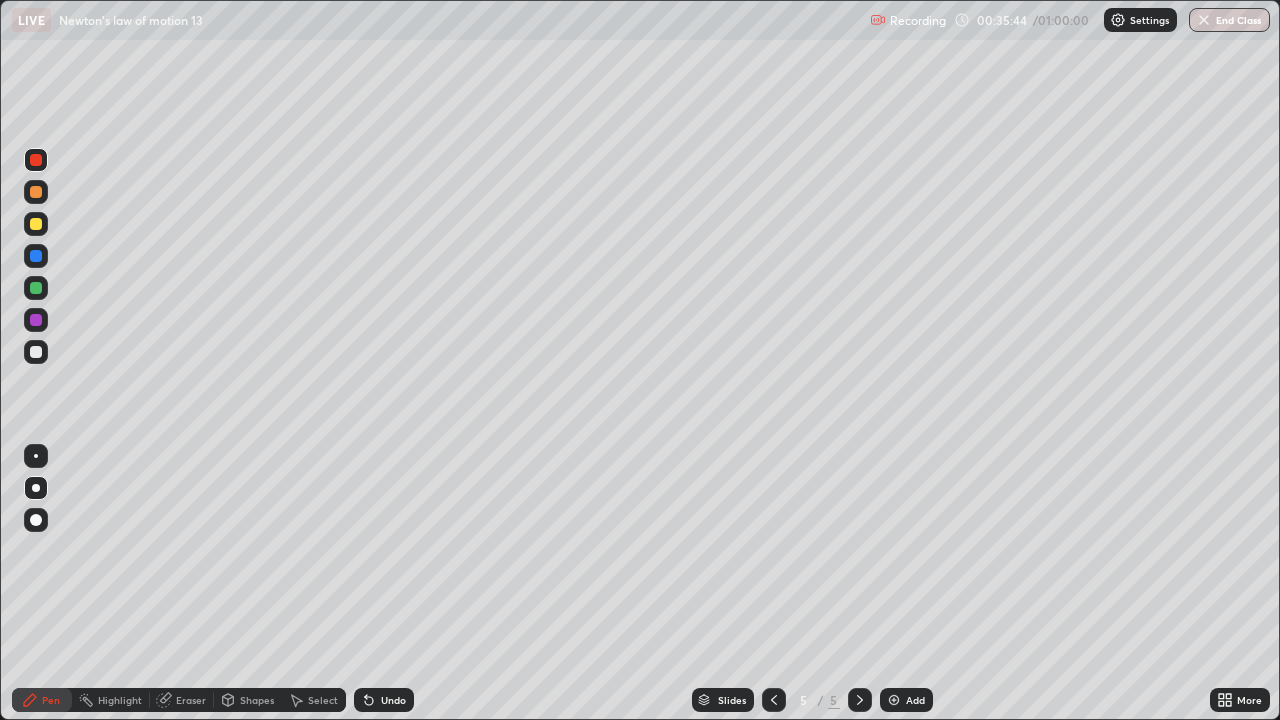 click at bounding box center (36, 224) 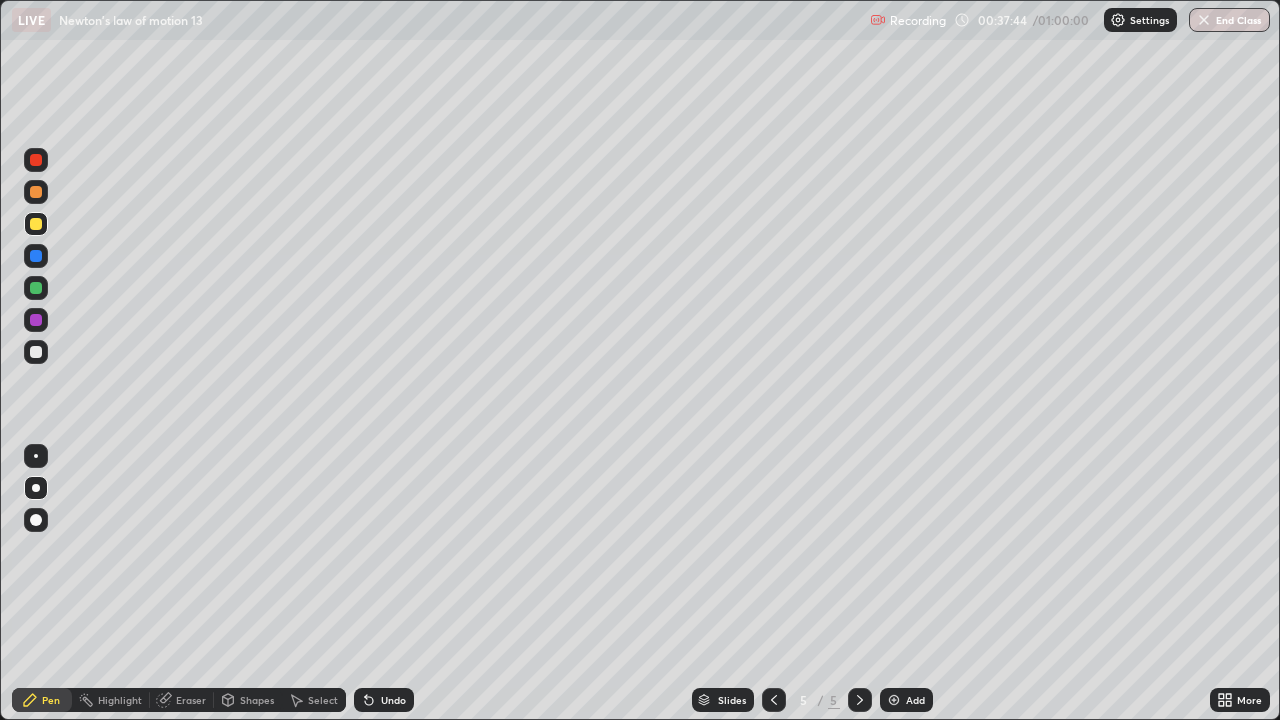 click at bounding box center (36, 224) 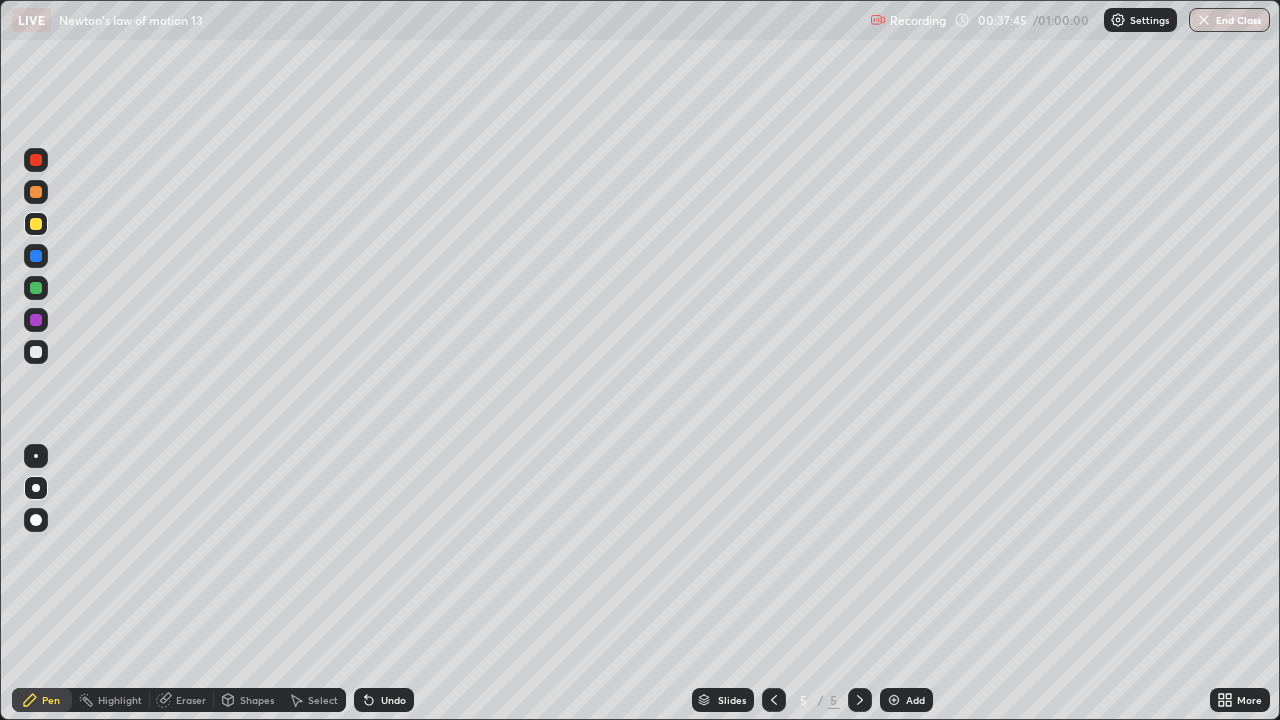 click at bounding box center [36, 224] 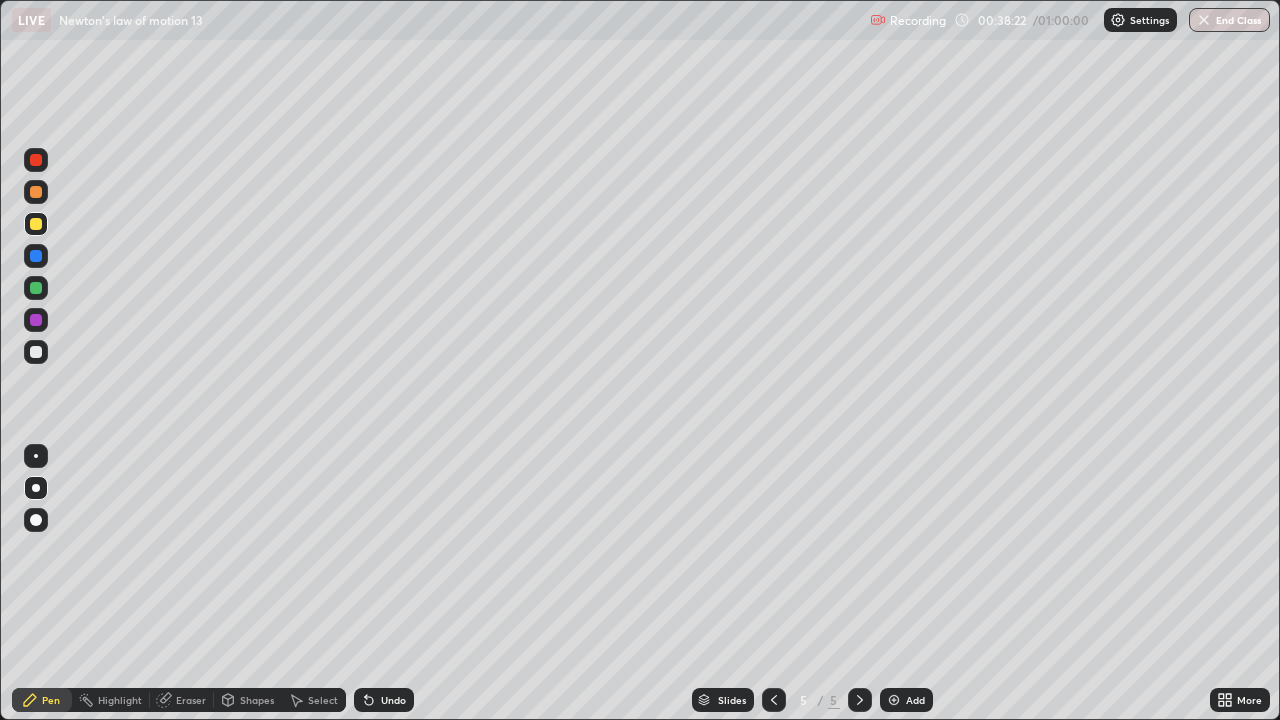 click at bounding box center [36, 224] 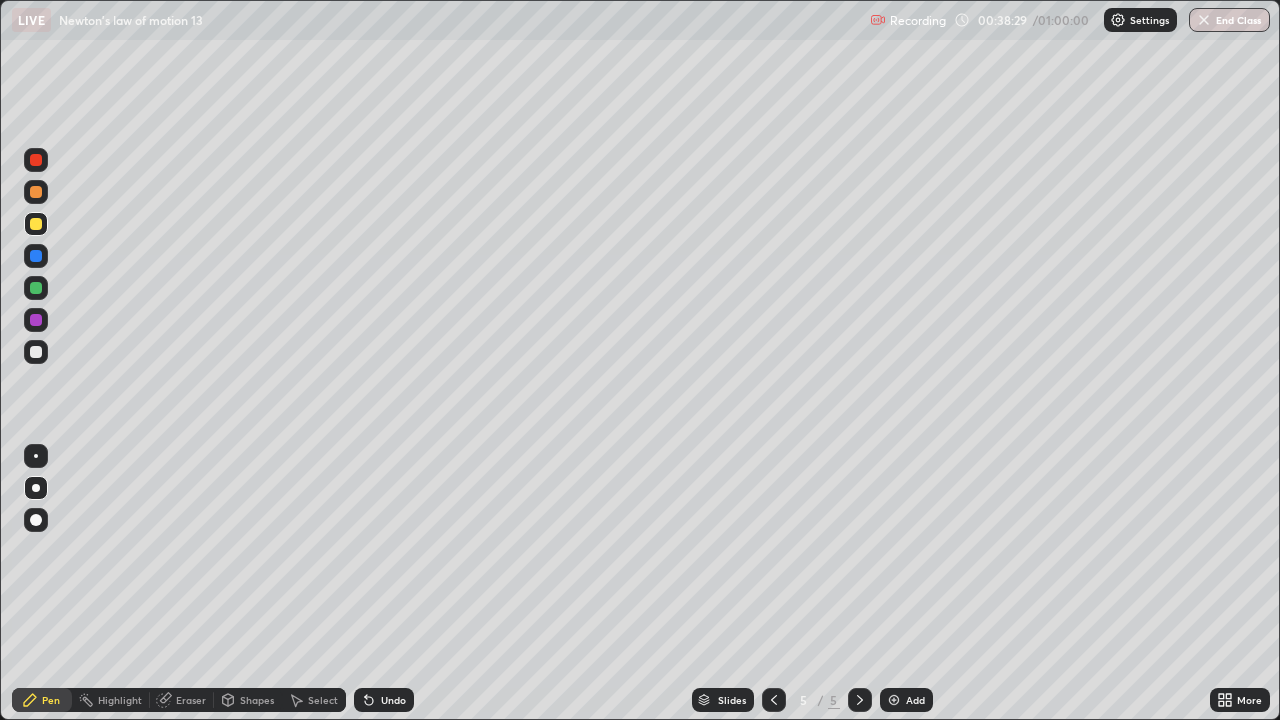 click at bounding box center (36, 160) 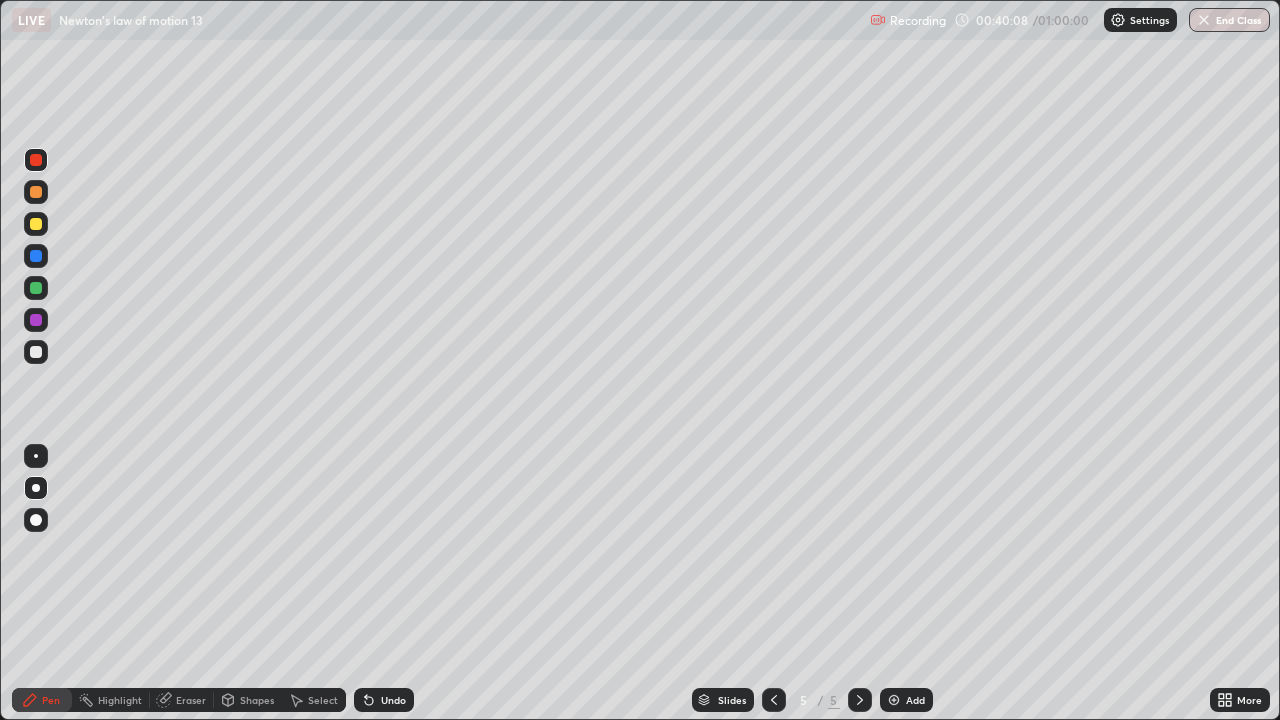 click on "Eraser" at bounding box center [191, 700] 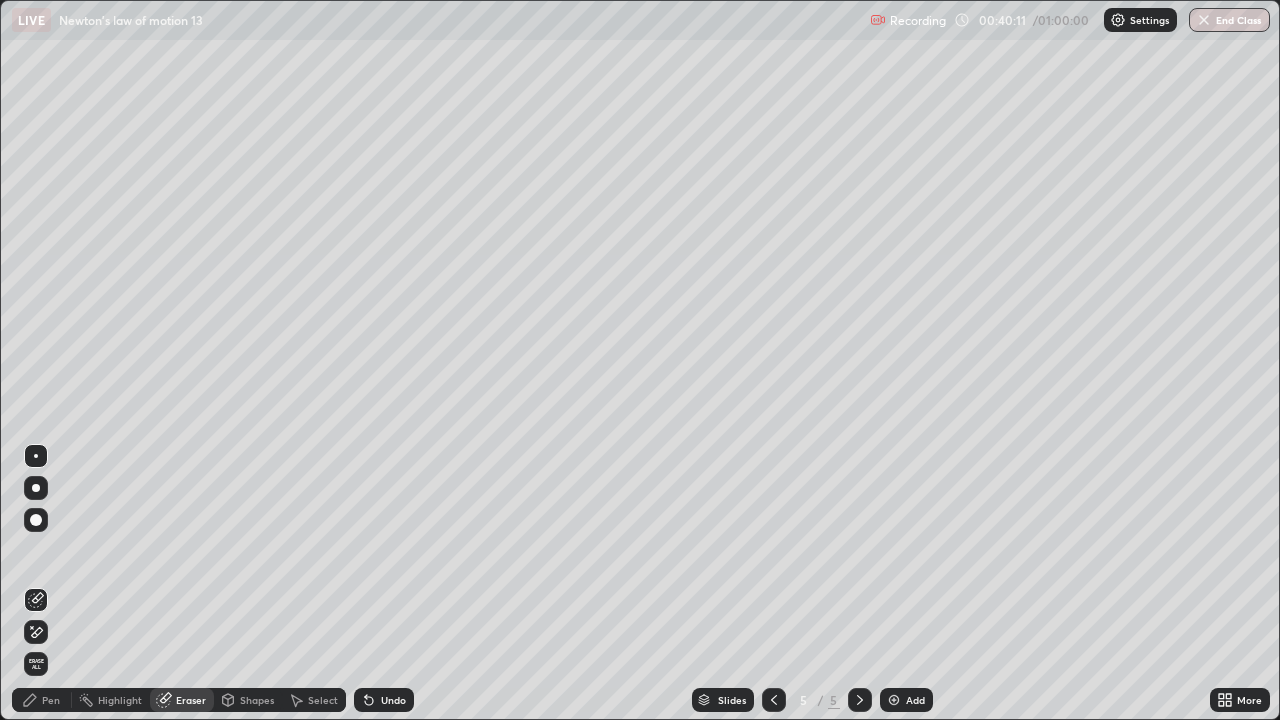 click on "Pen" at bounding box center [51, 700] 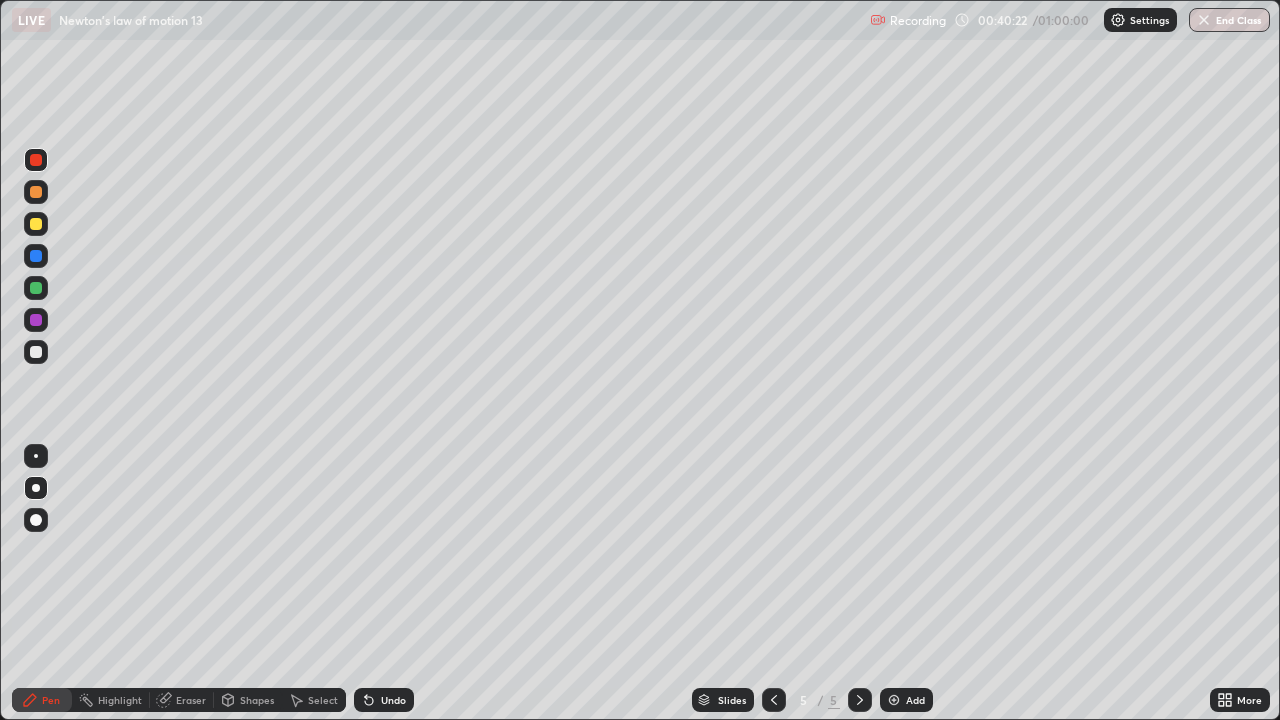click on "Add" at bounding box center (915, 700) 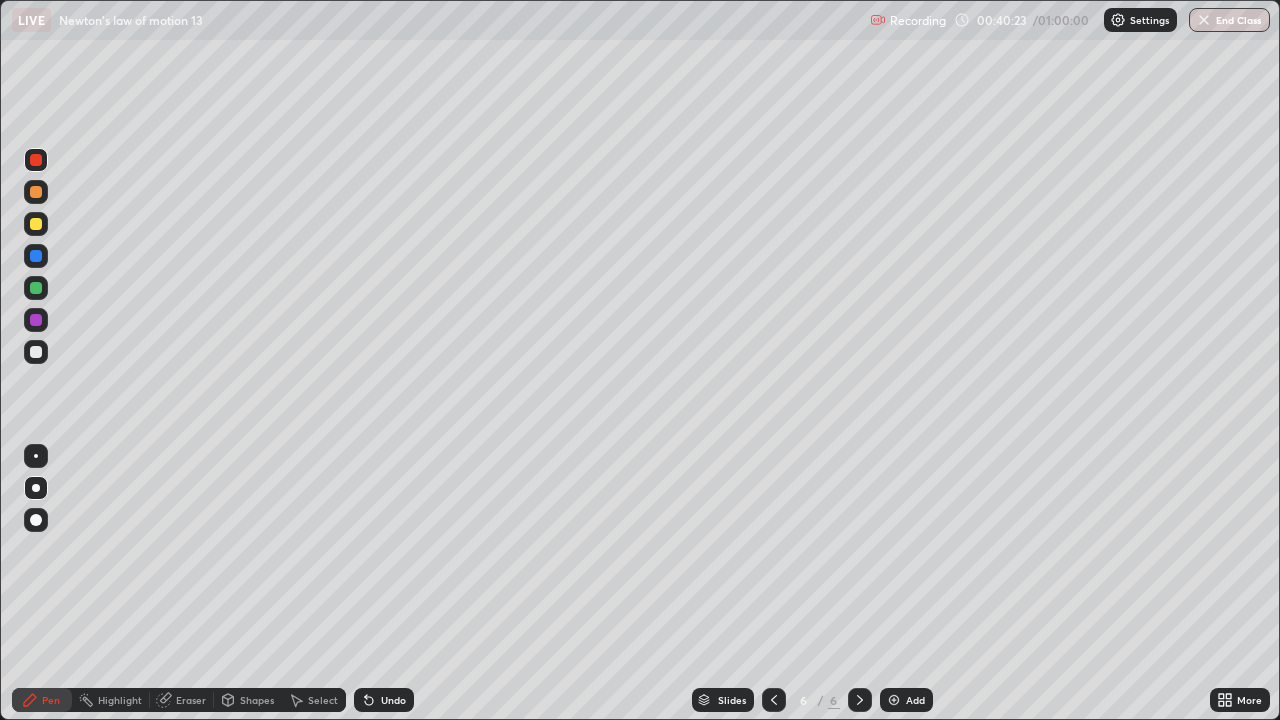 click at bounding box center (36, 224) 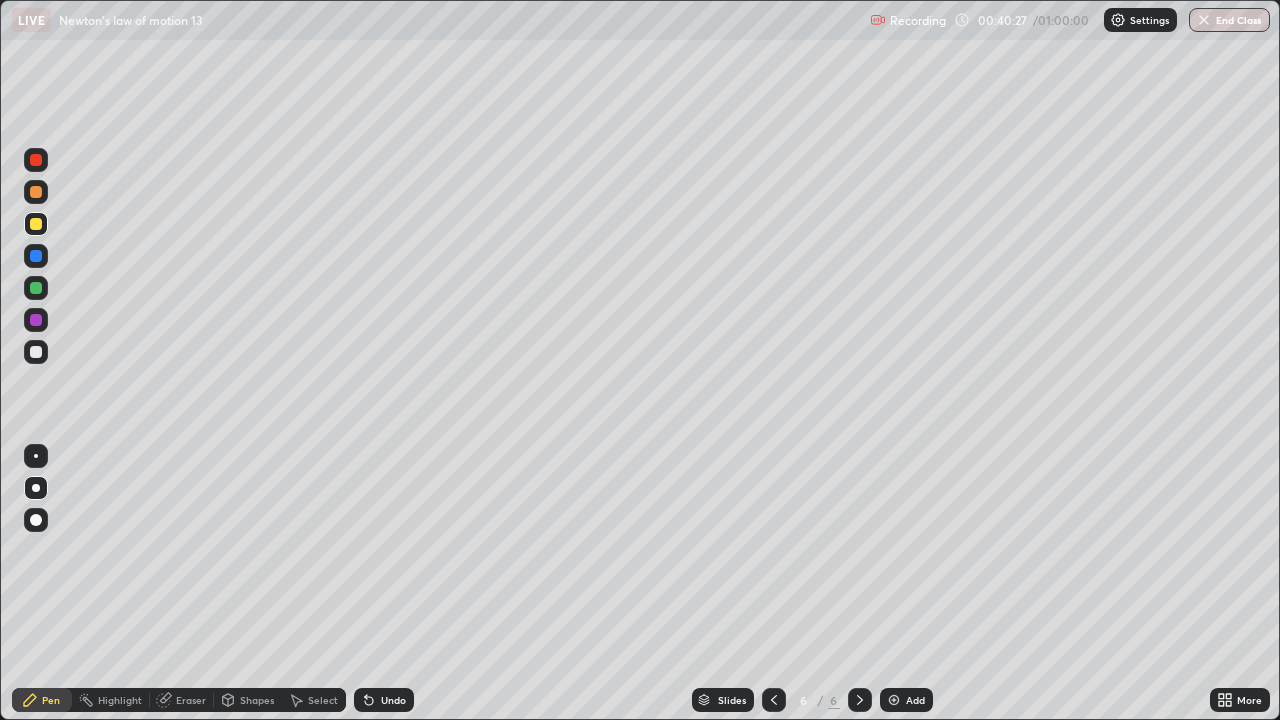 click 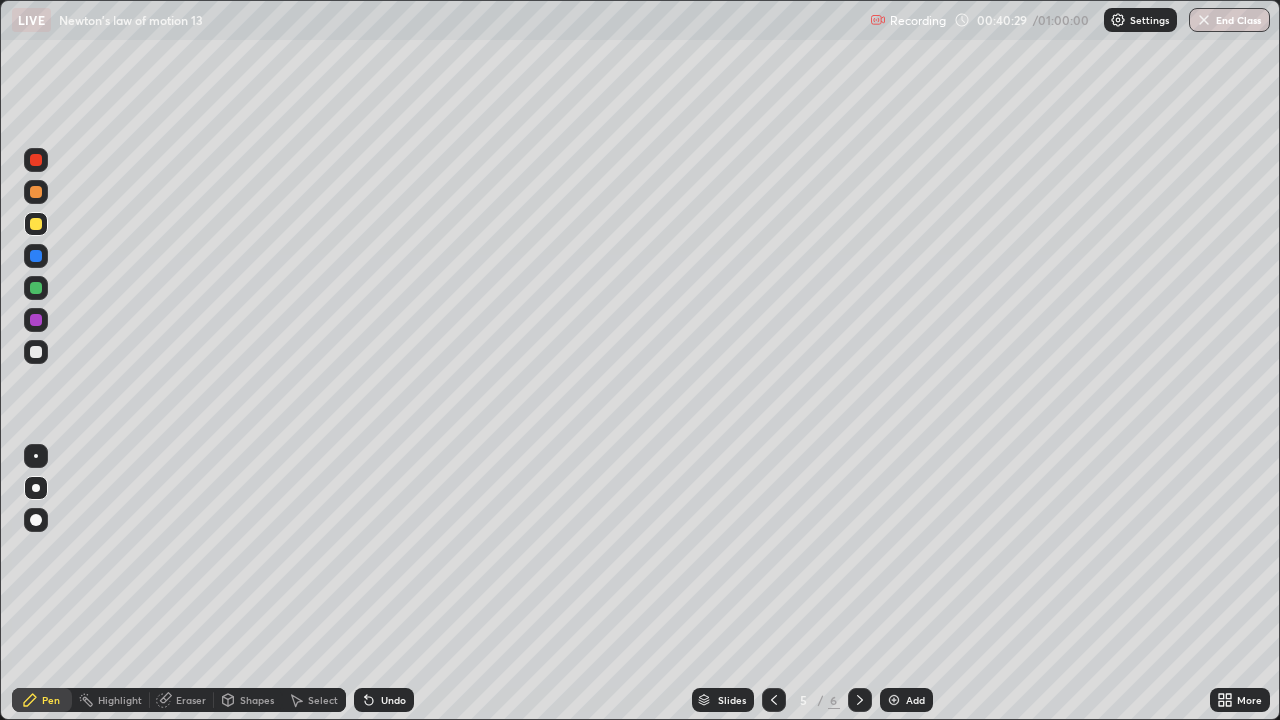 click 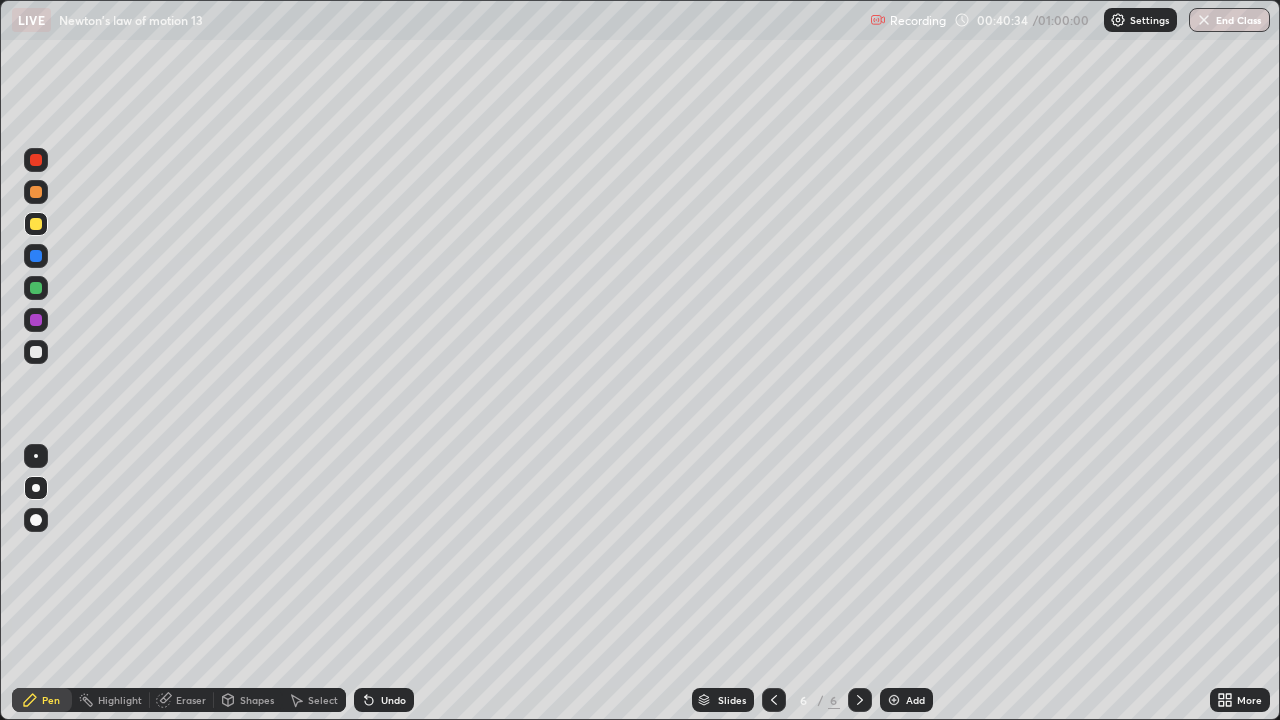 click 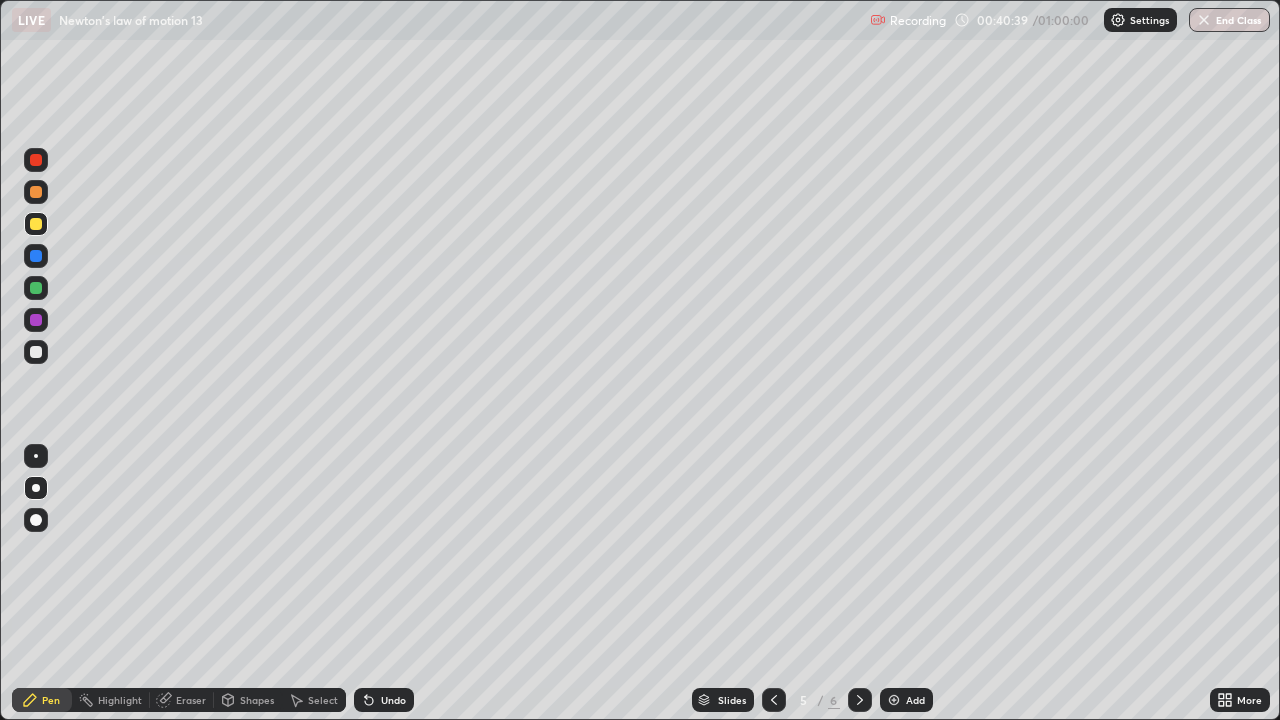 click 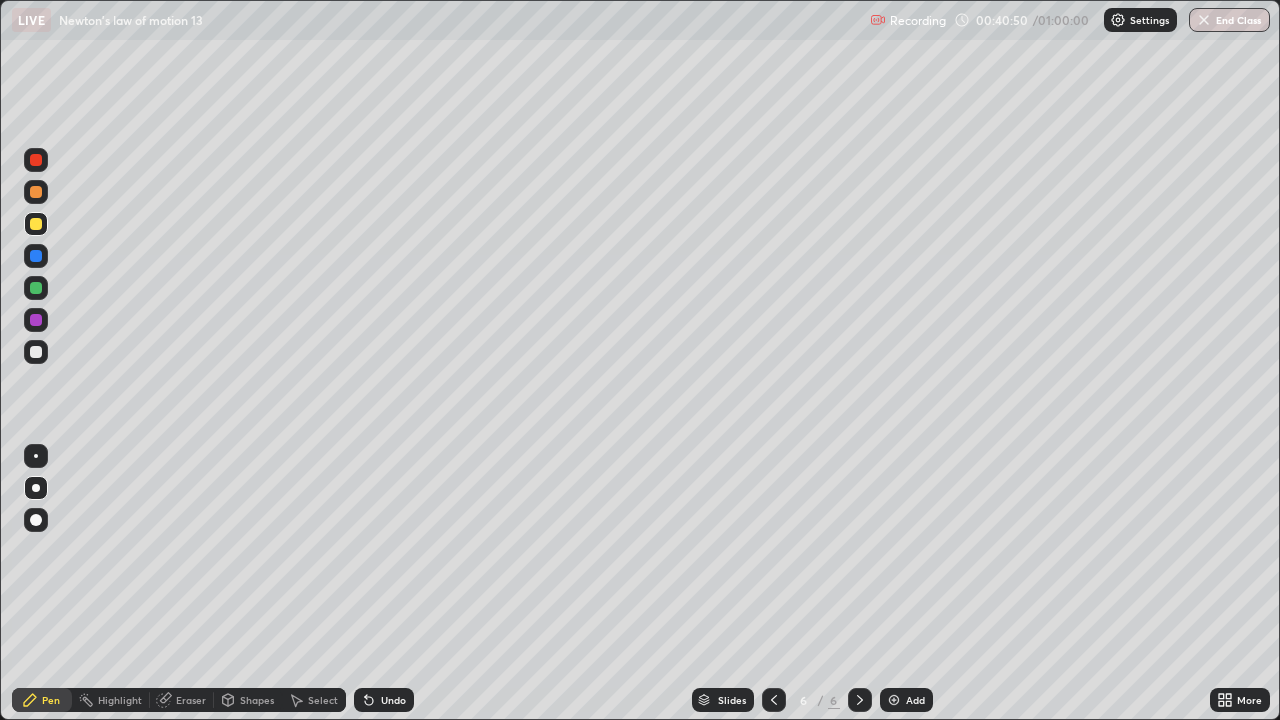 click at bounding box center [36, 160] 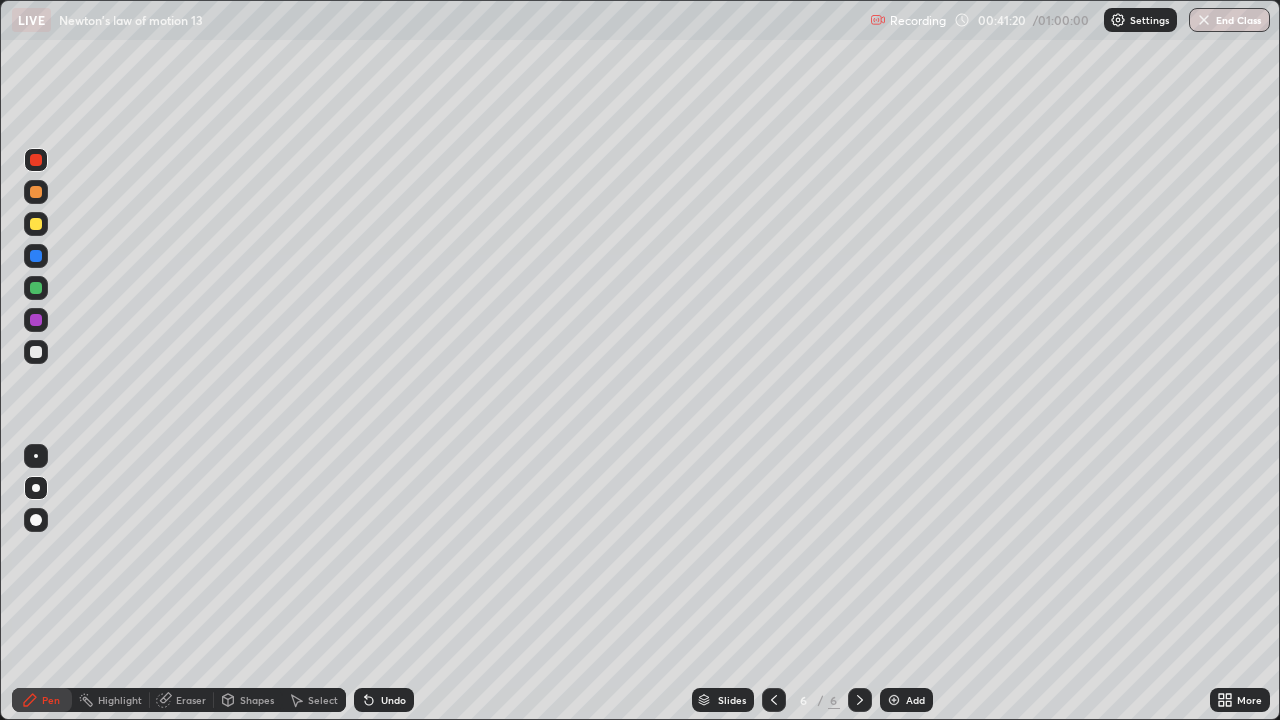 click on "Undo" at bounding box center (384, 700) 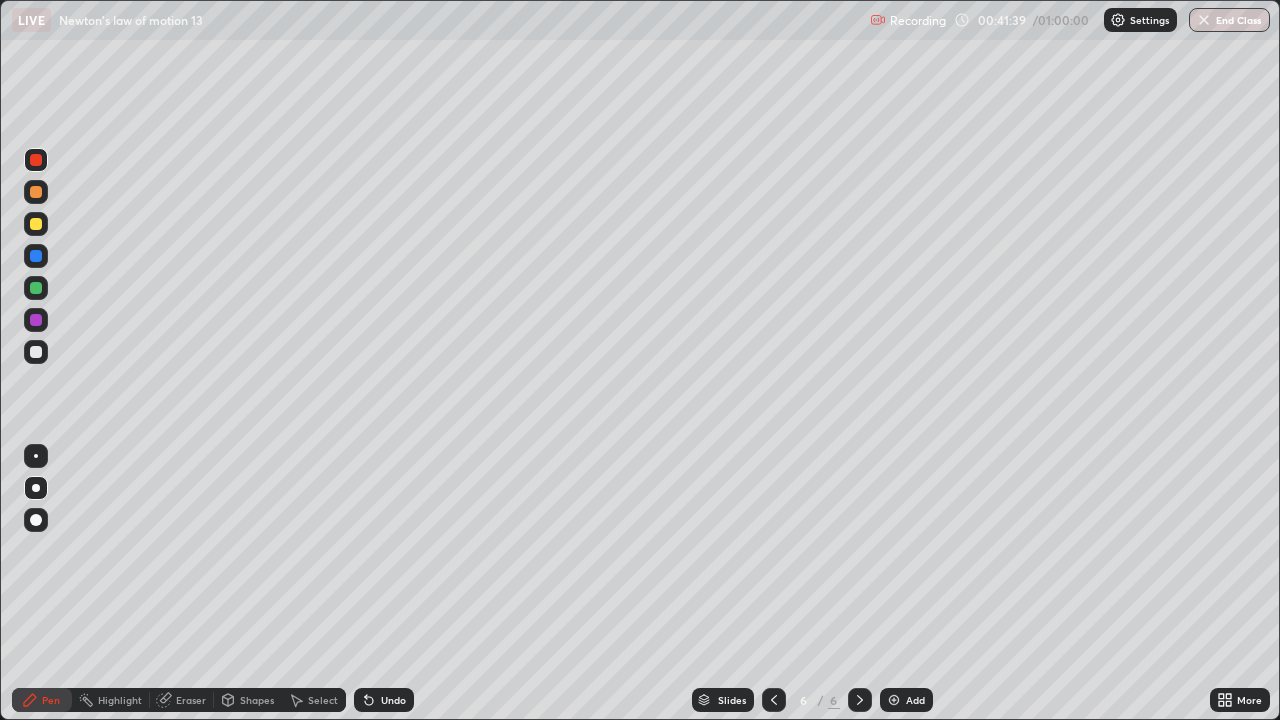 click 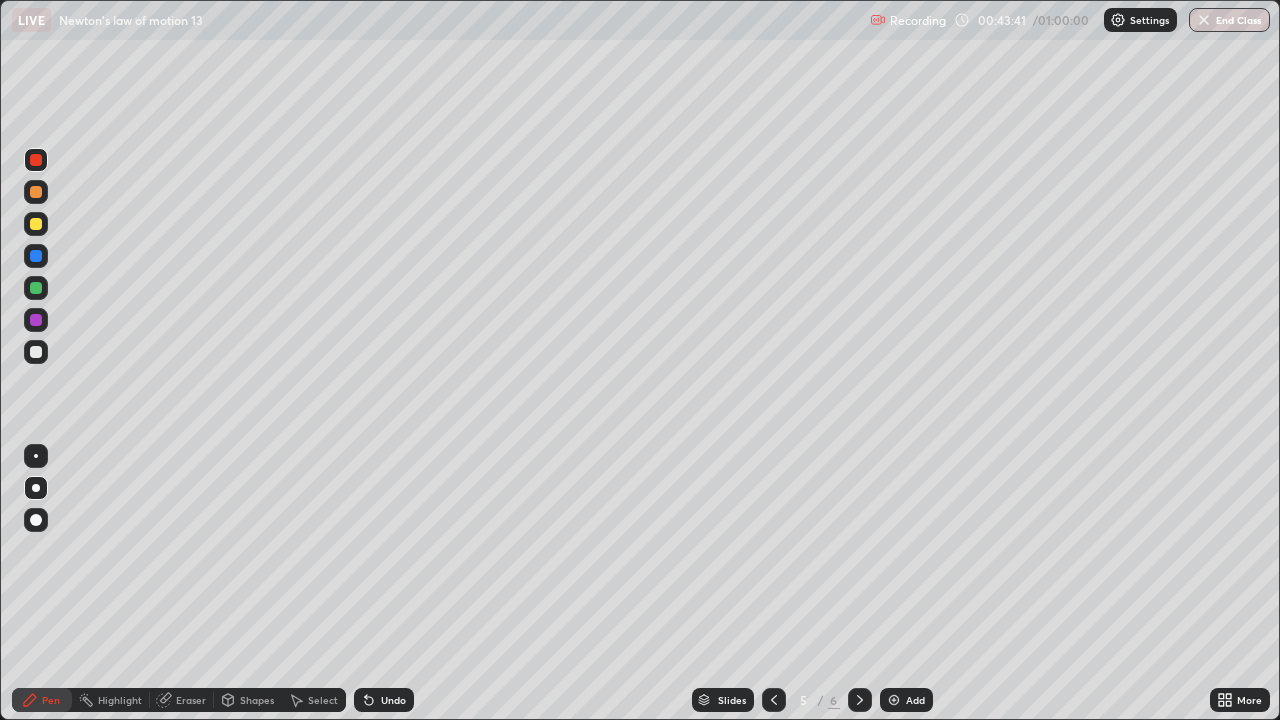 click at bounding box center (36, 224) 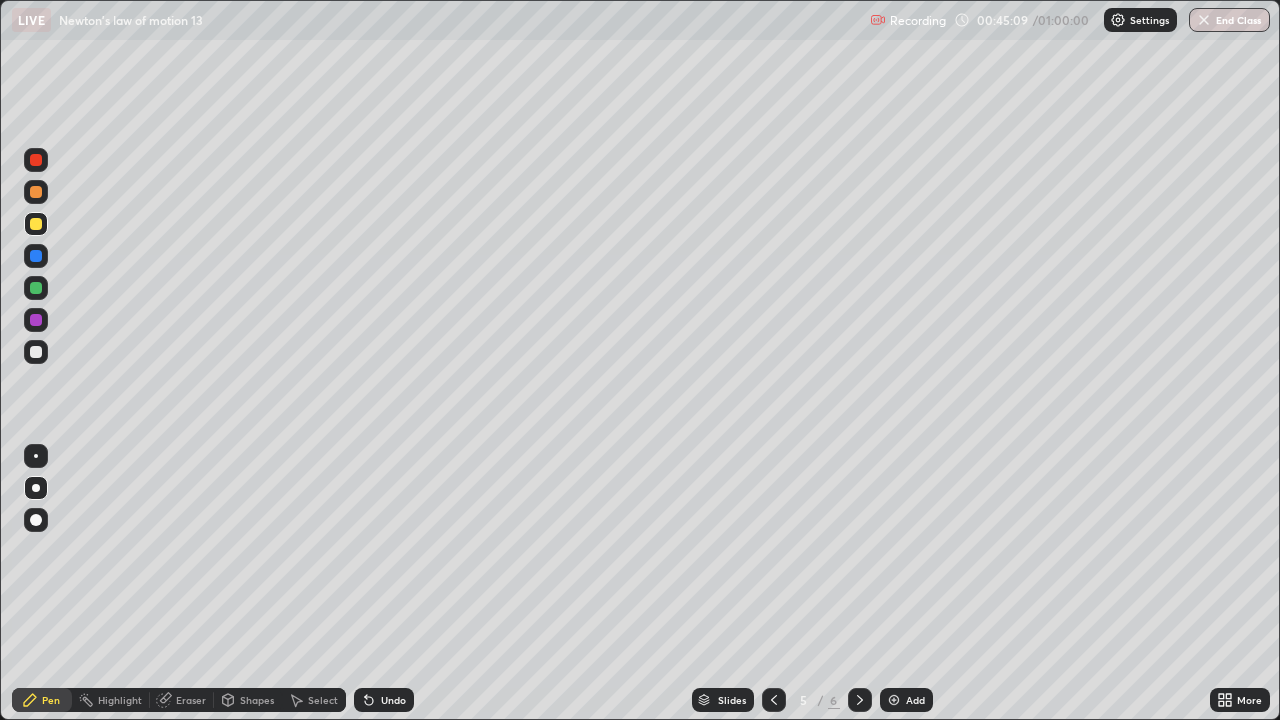 click 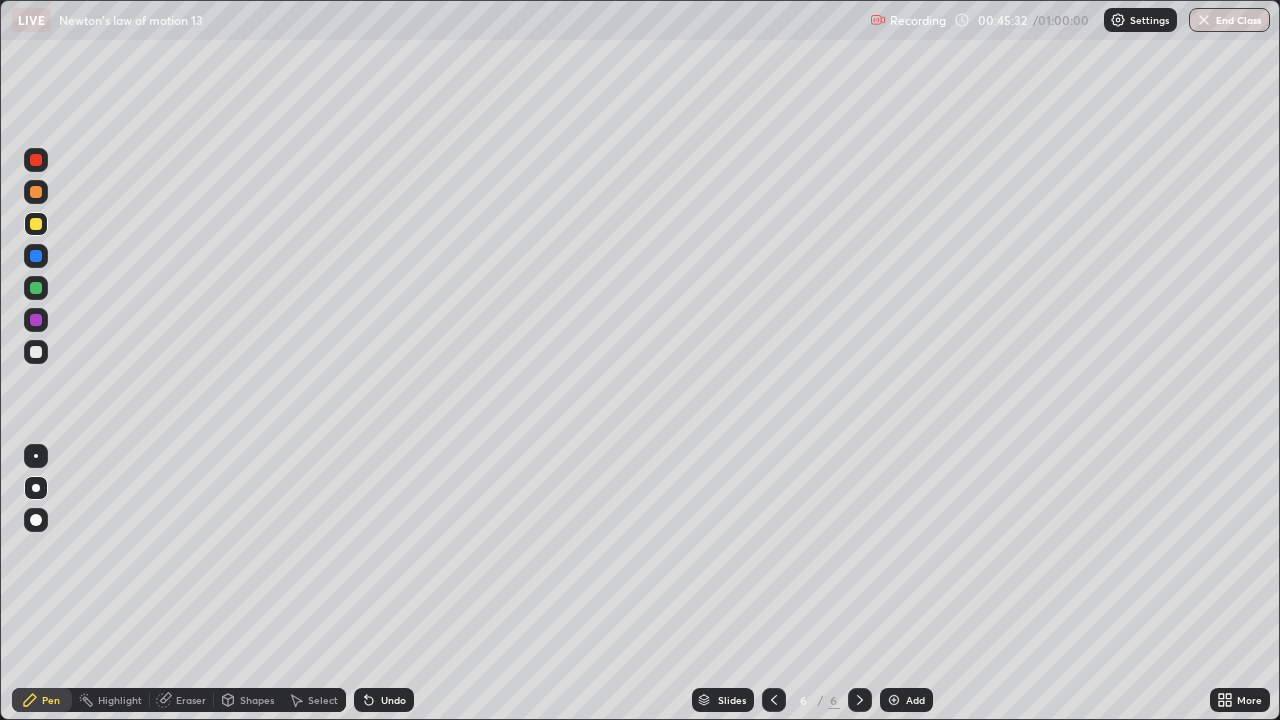 click on "Eraser" at bounding box center (191, 700) 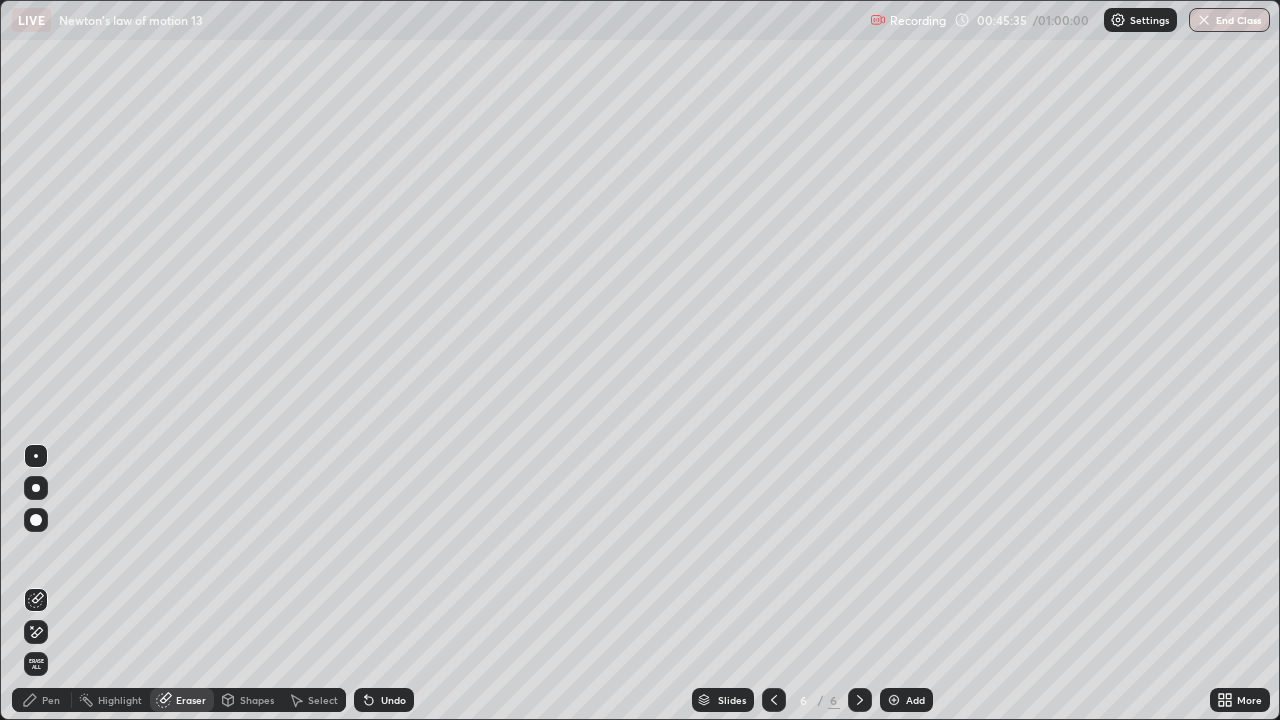 click on "Pen" at bounding box center (42, 700) 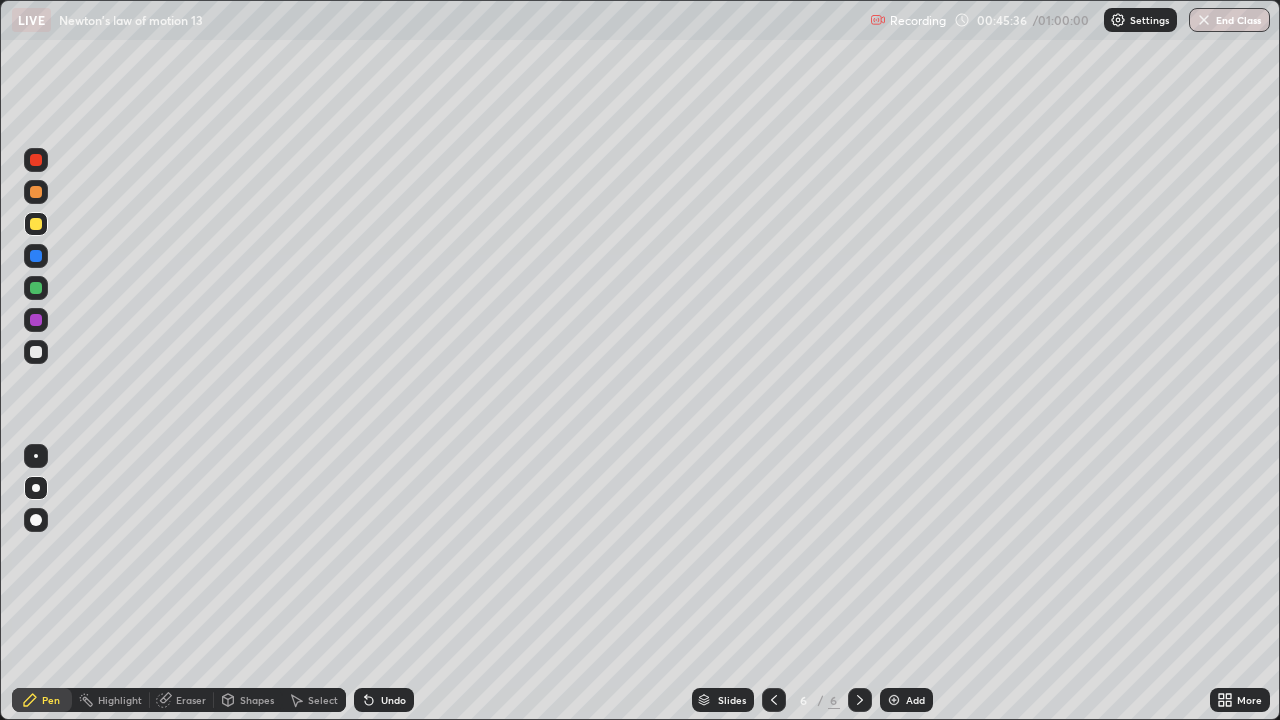 click at bounding box center [36, 224] 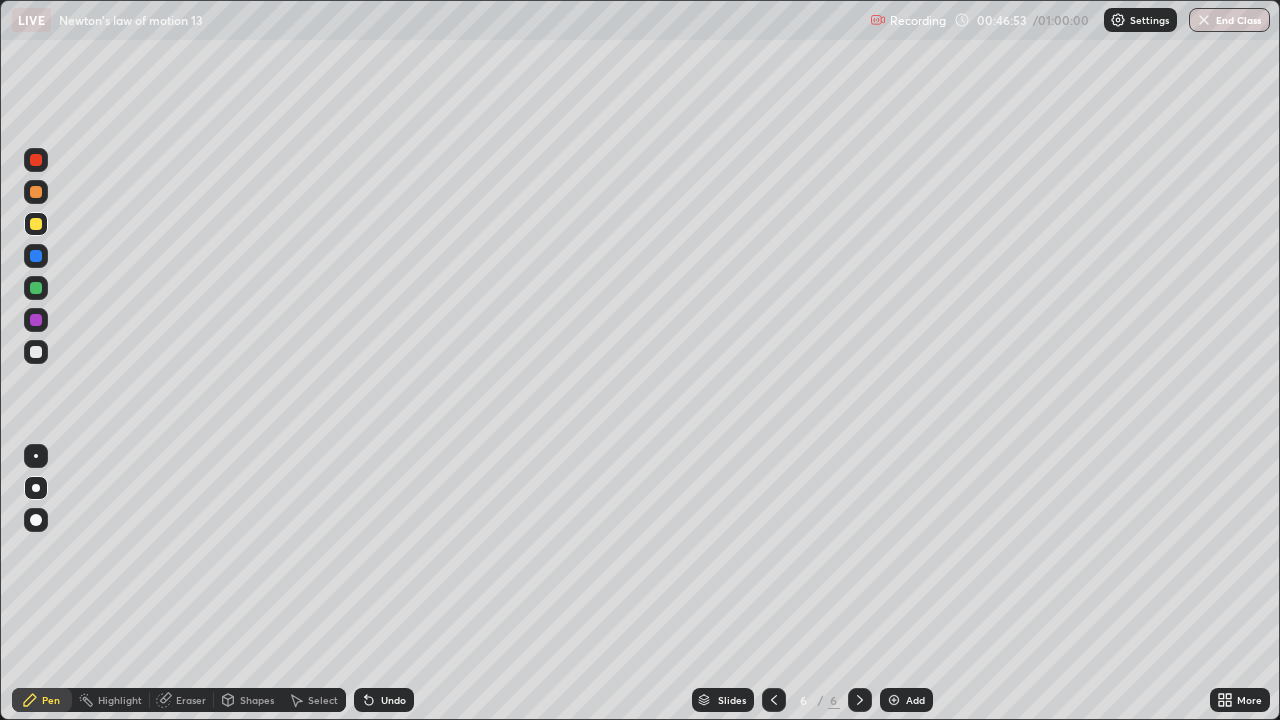 click on "Add" at bounding box center [915, 700] 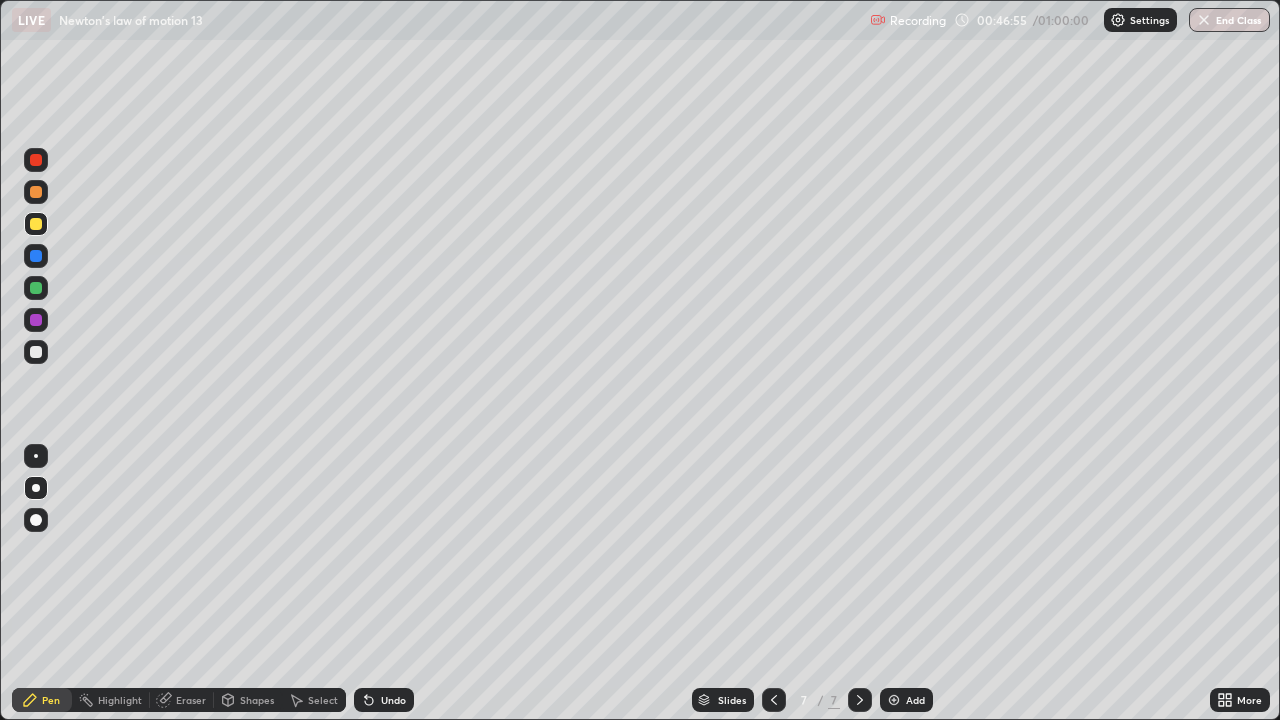 click at bounding box center (36, 224) 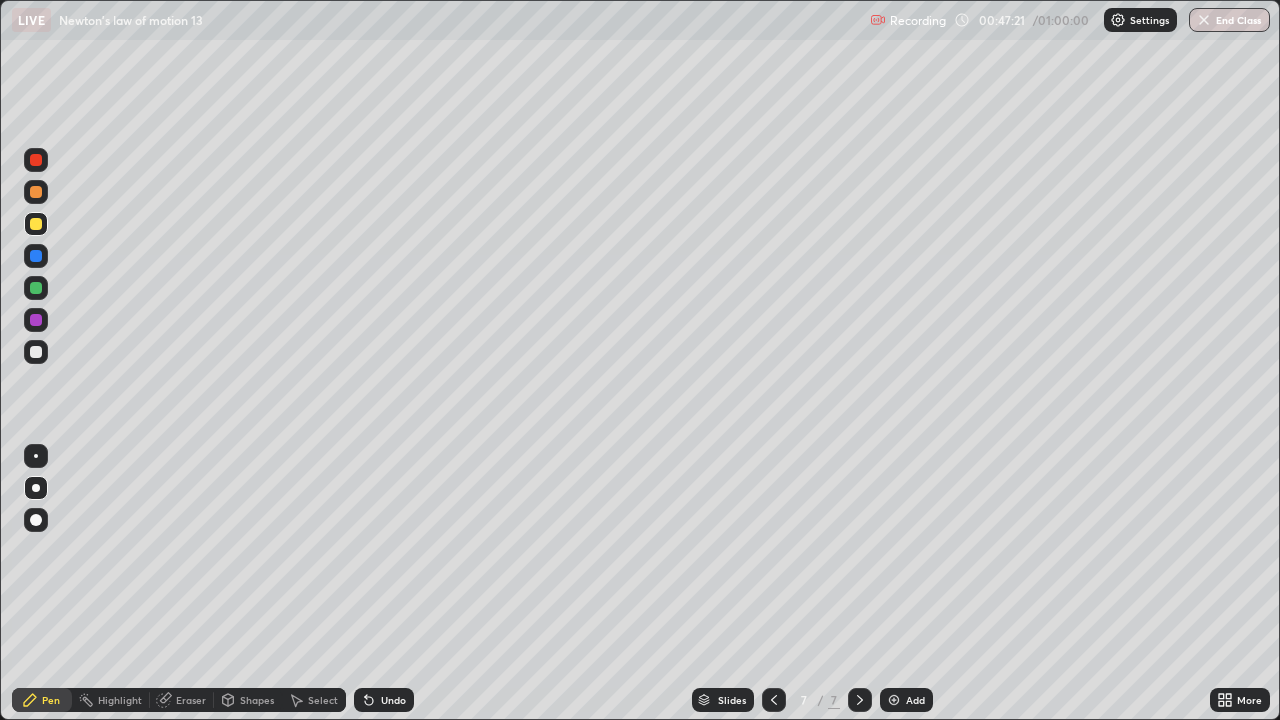 click at bounding box center (36, 288) 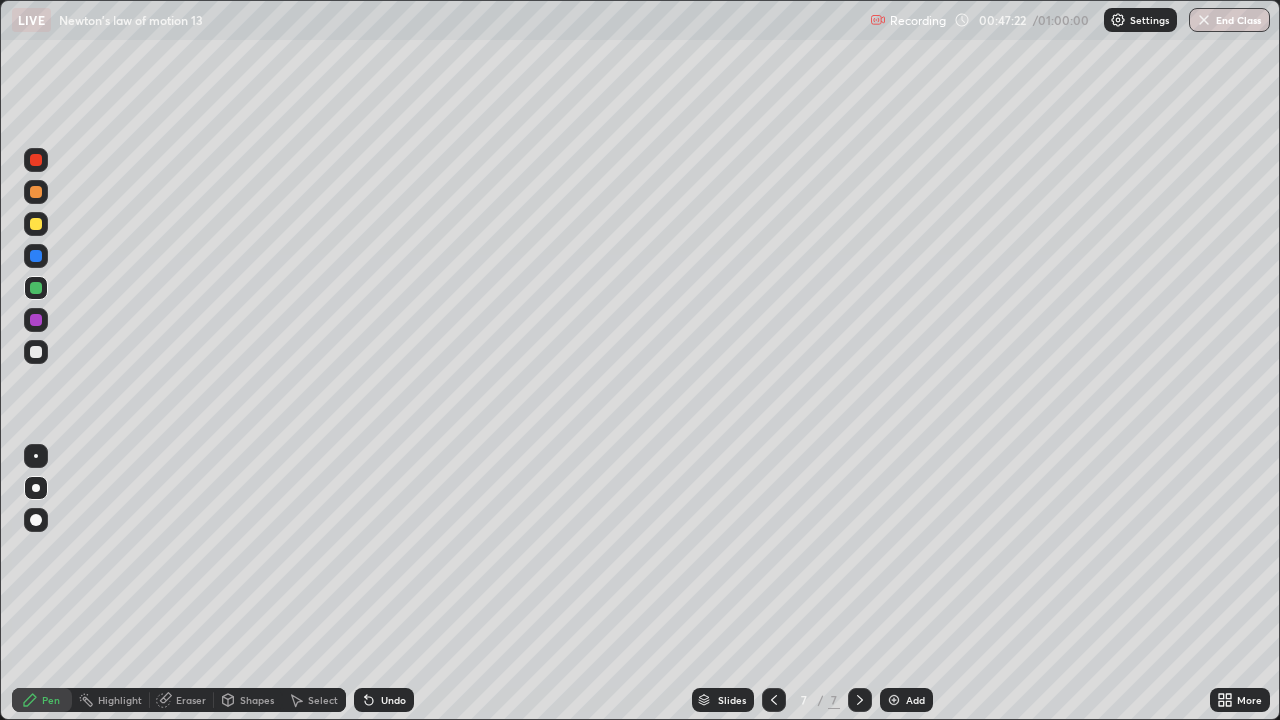 click at bounding box center [36, 160] 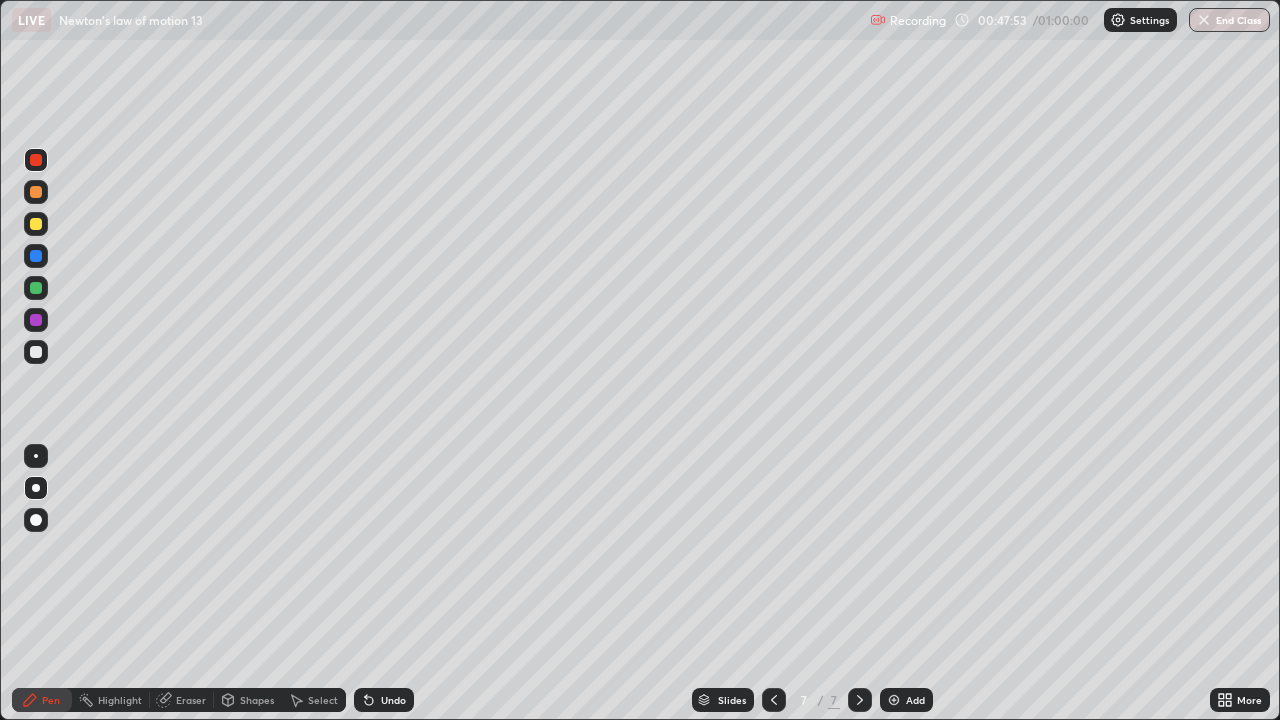 click 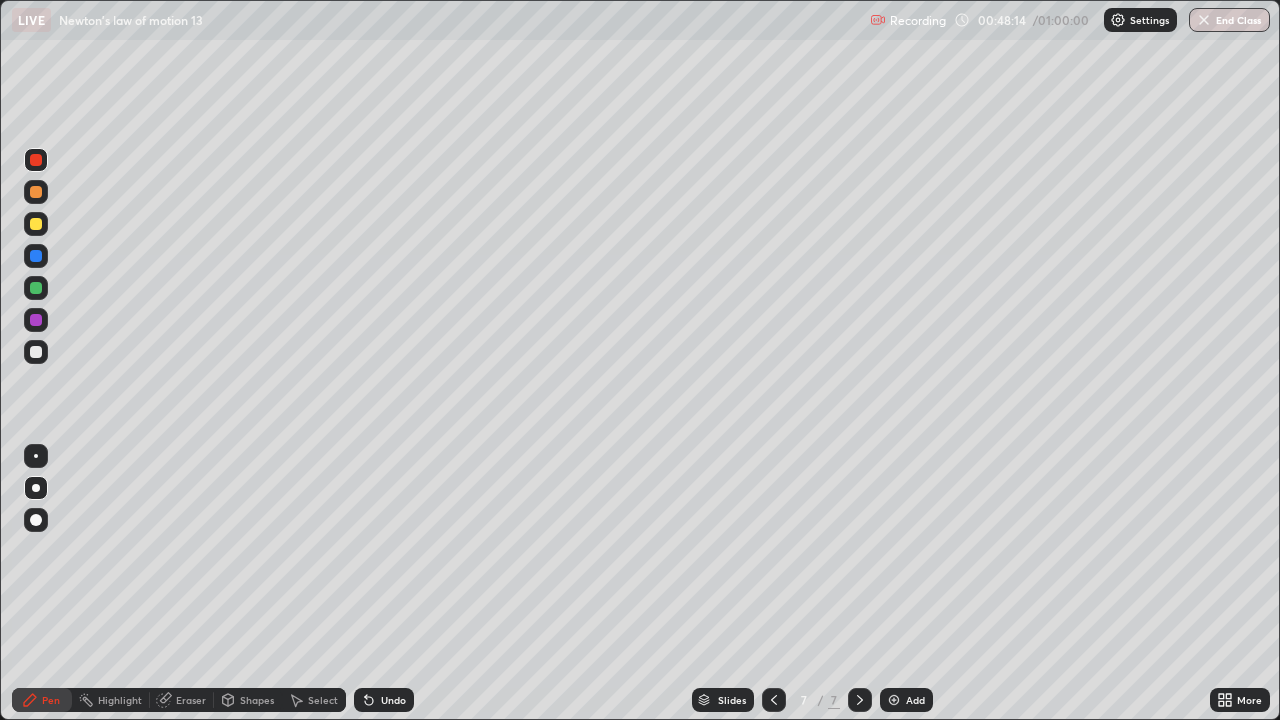 click at bounding box center [36, 224] 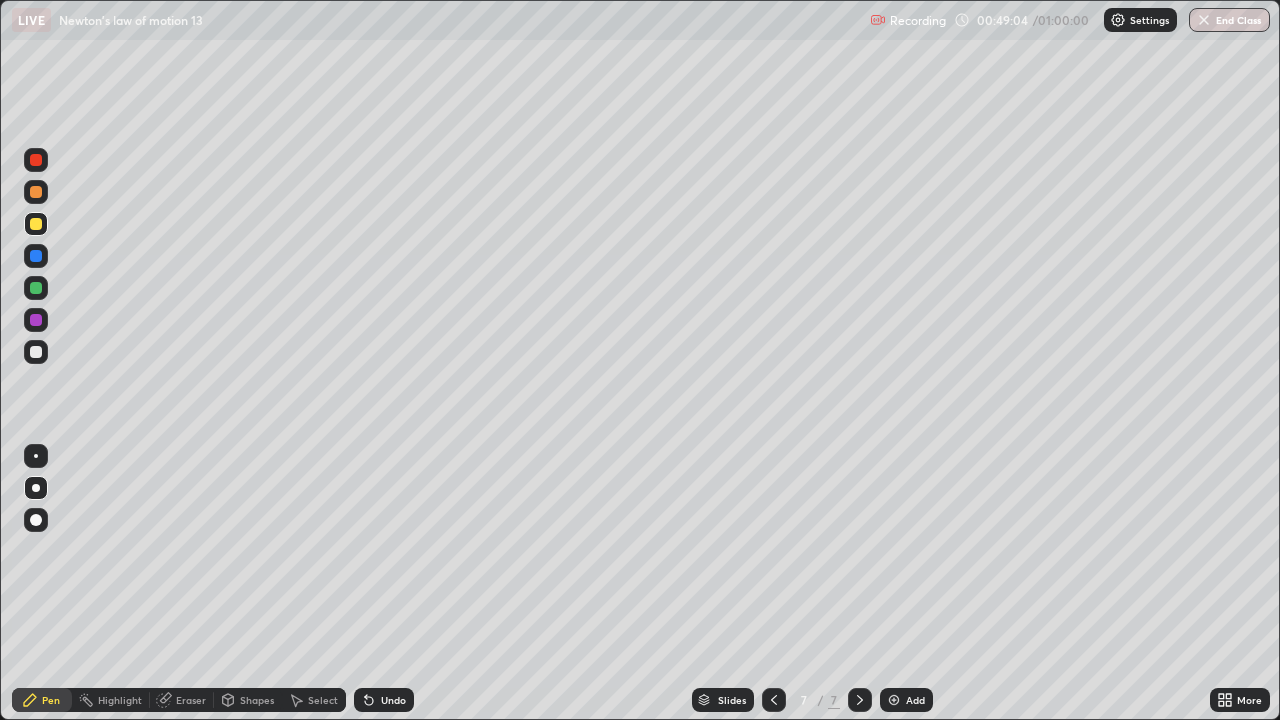 click at bounding box center [36, 256] 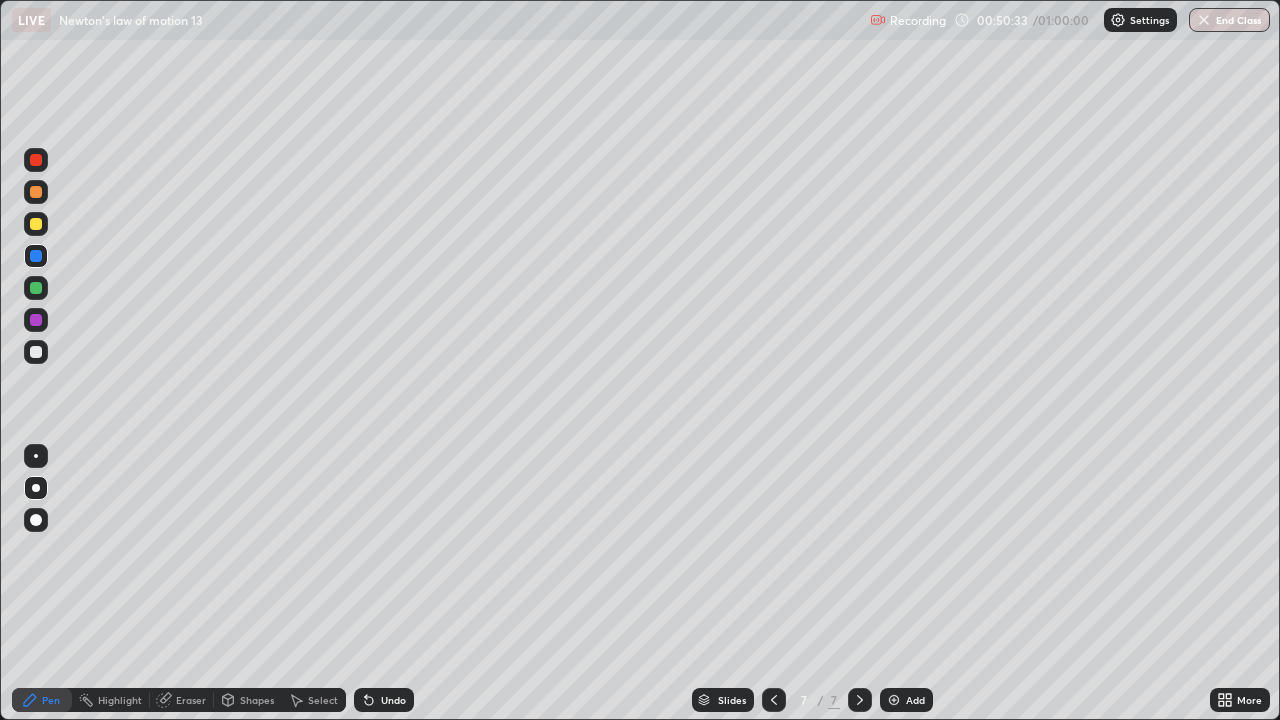 click at bounding box center (36, 160) 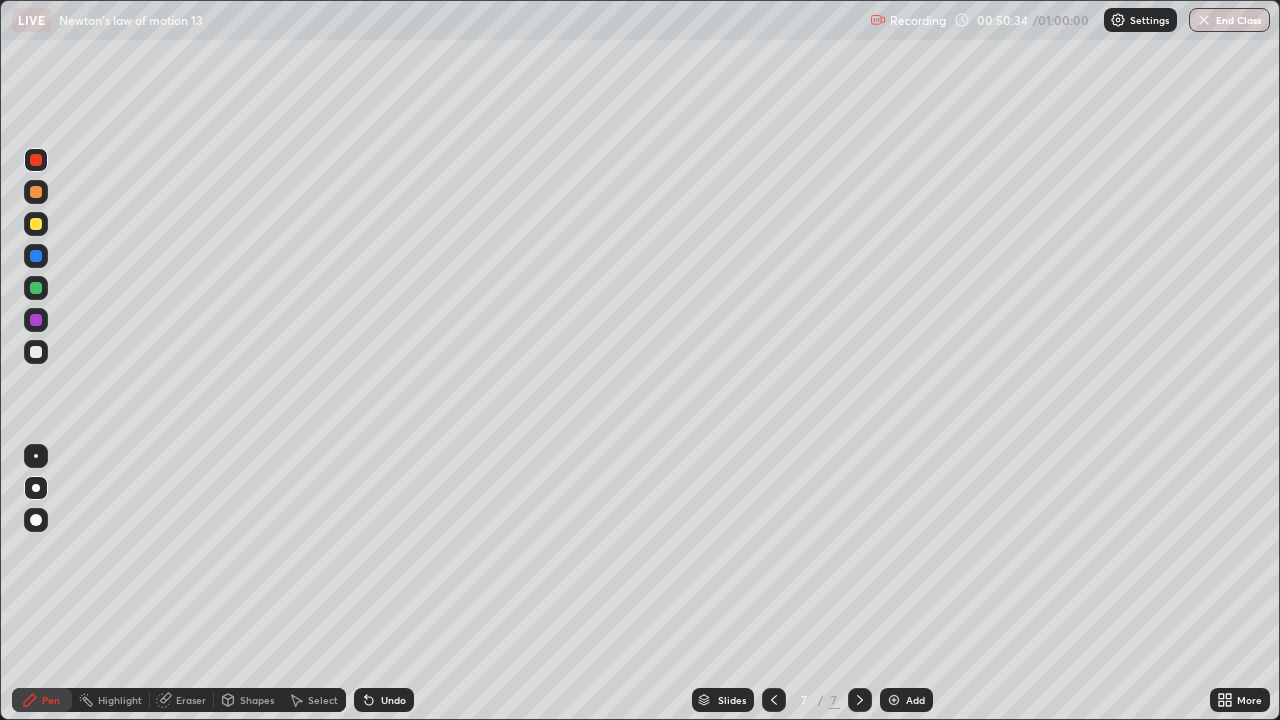 click at bounding box center [36, 160] 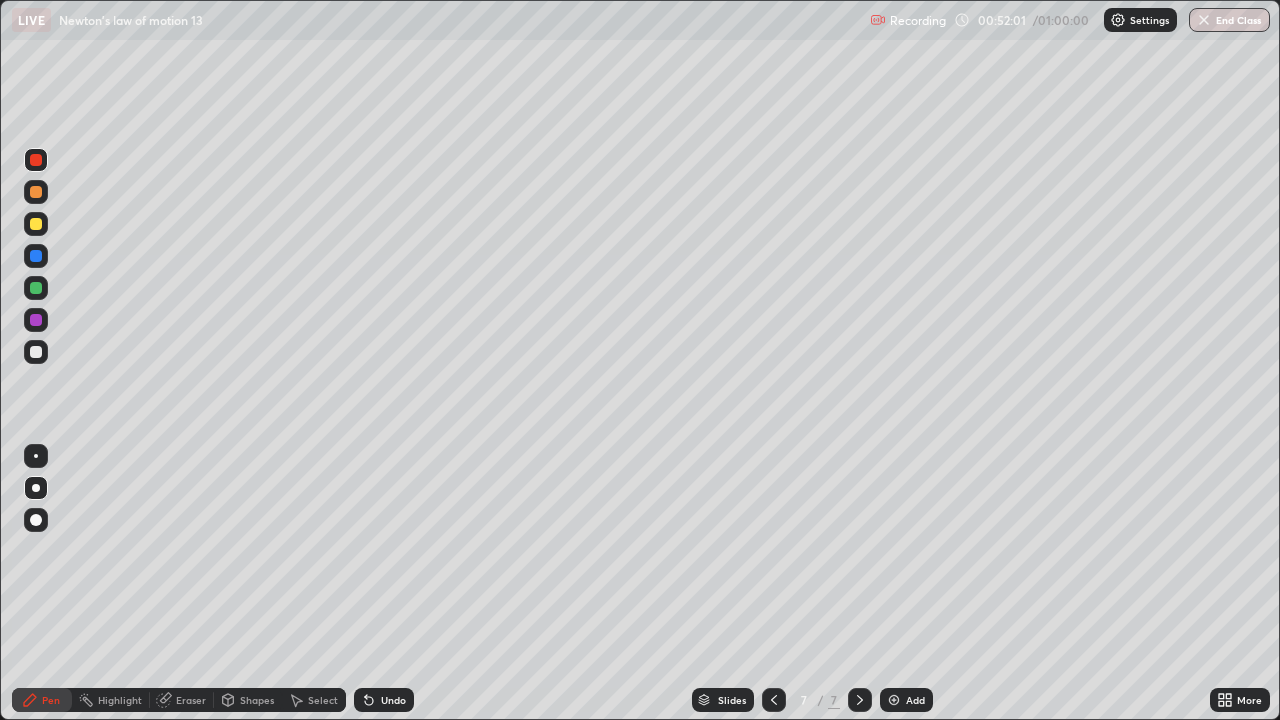 click 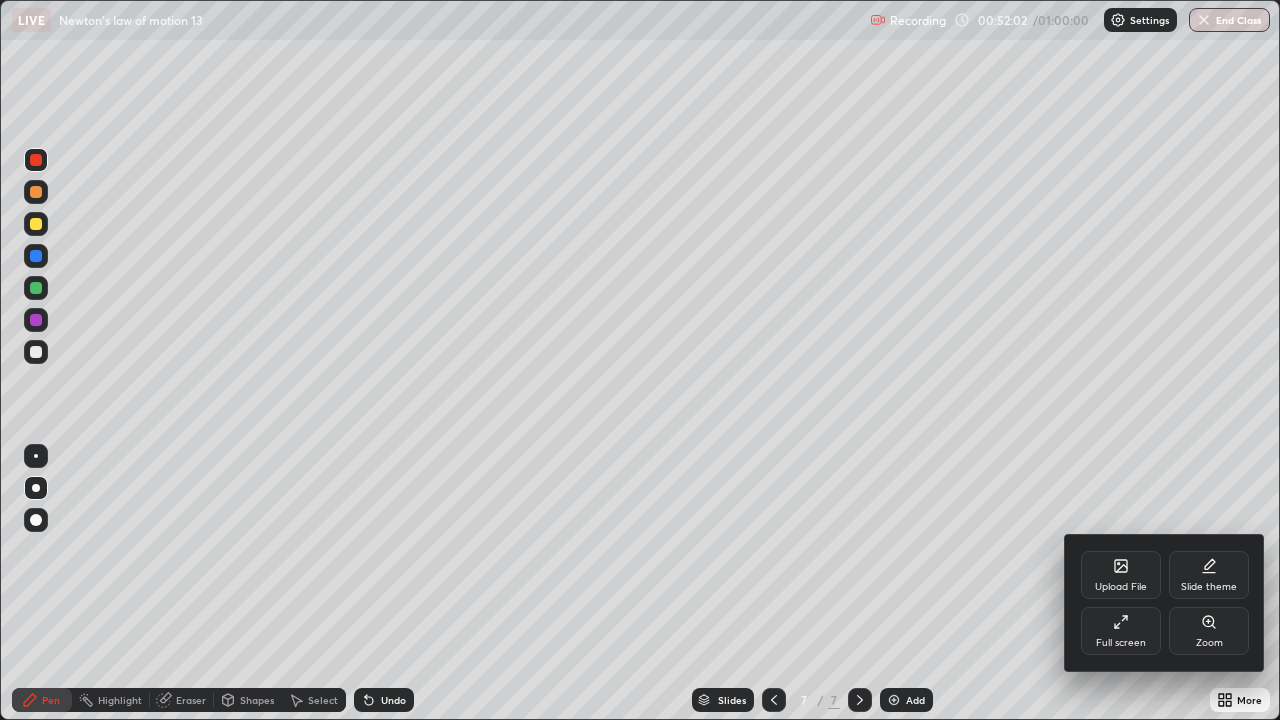 click 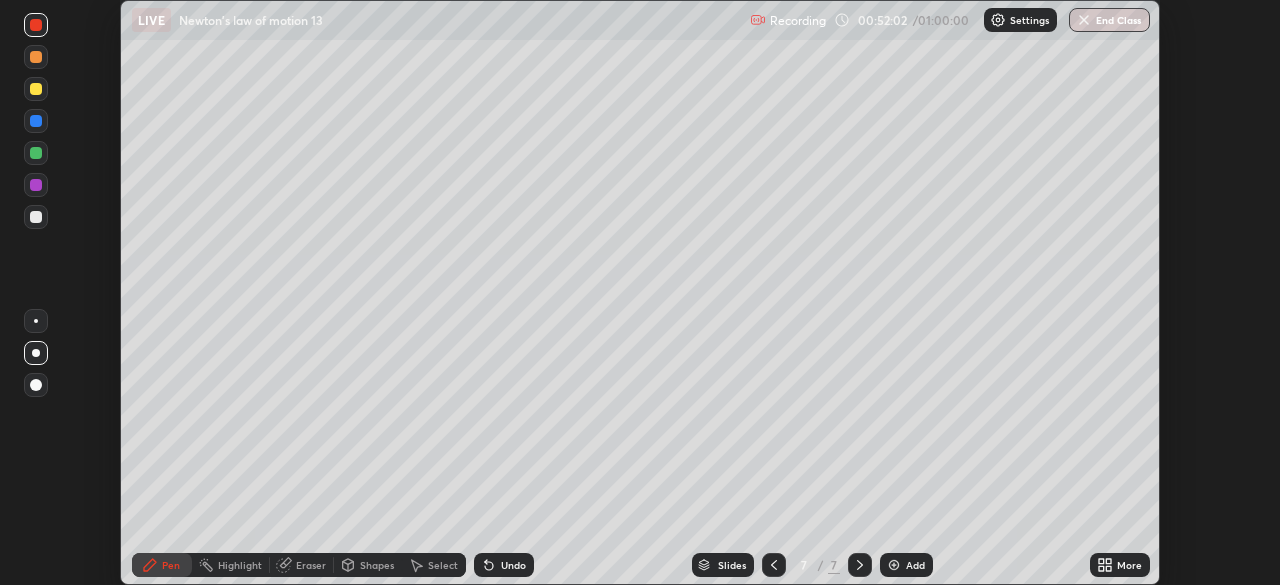 scroll, scrollTop: 585, scrollLeft: 1280, axis: both 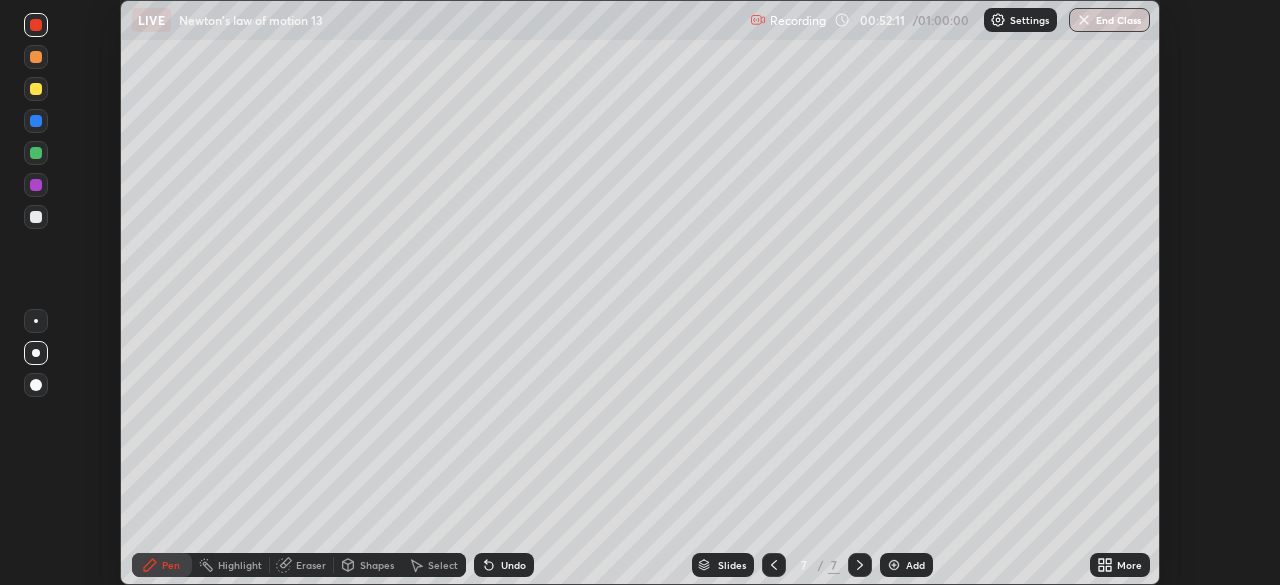 click on "End Class" at bounding box center (1109, 20) 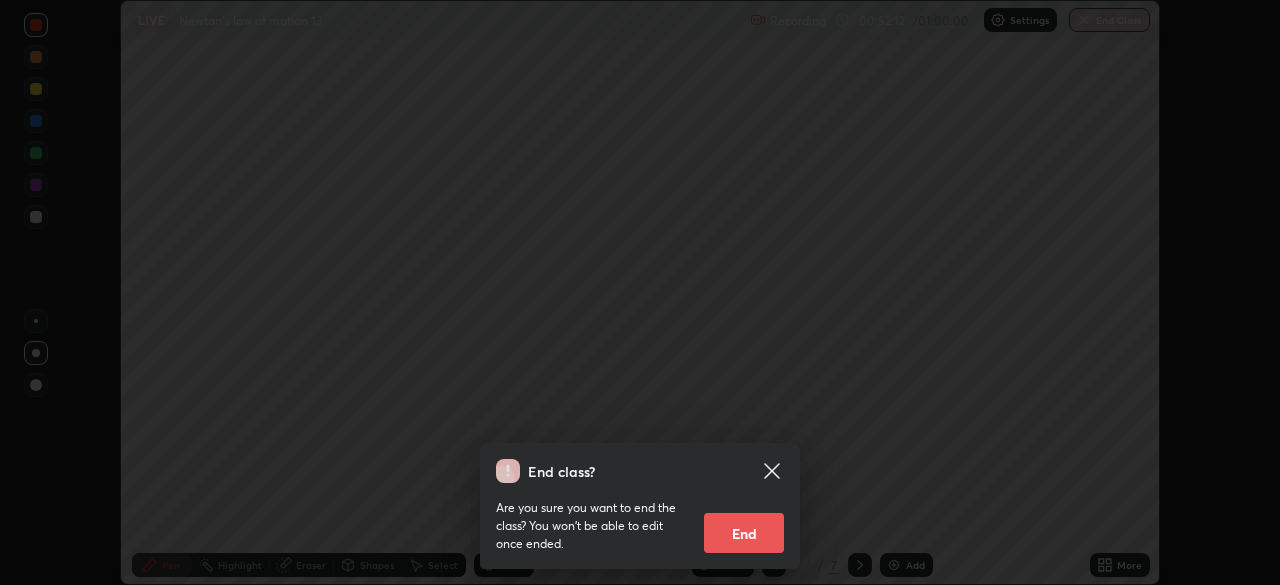 click on "End" at bounding box center [744, 533] 